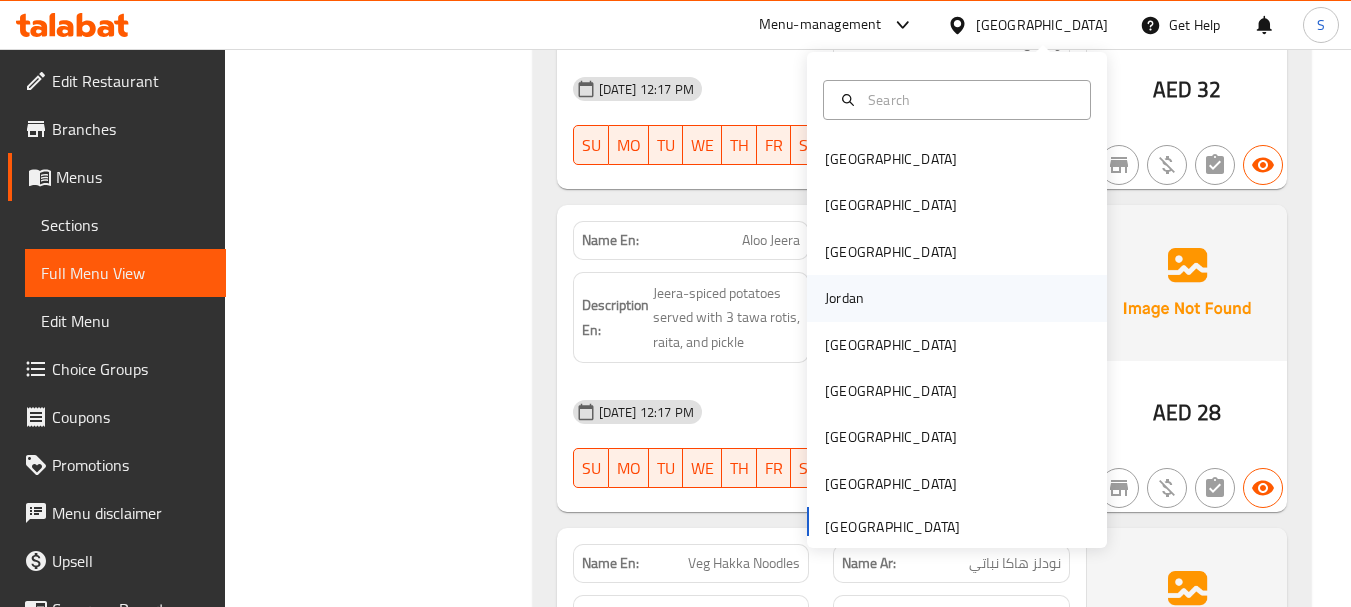 scroll, scrollTop: 6119, scrollLeft: 0, axis: vertical 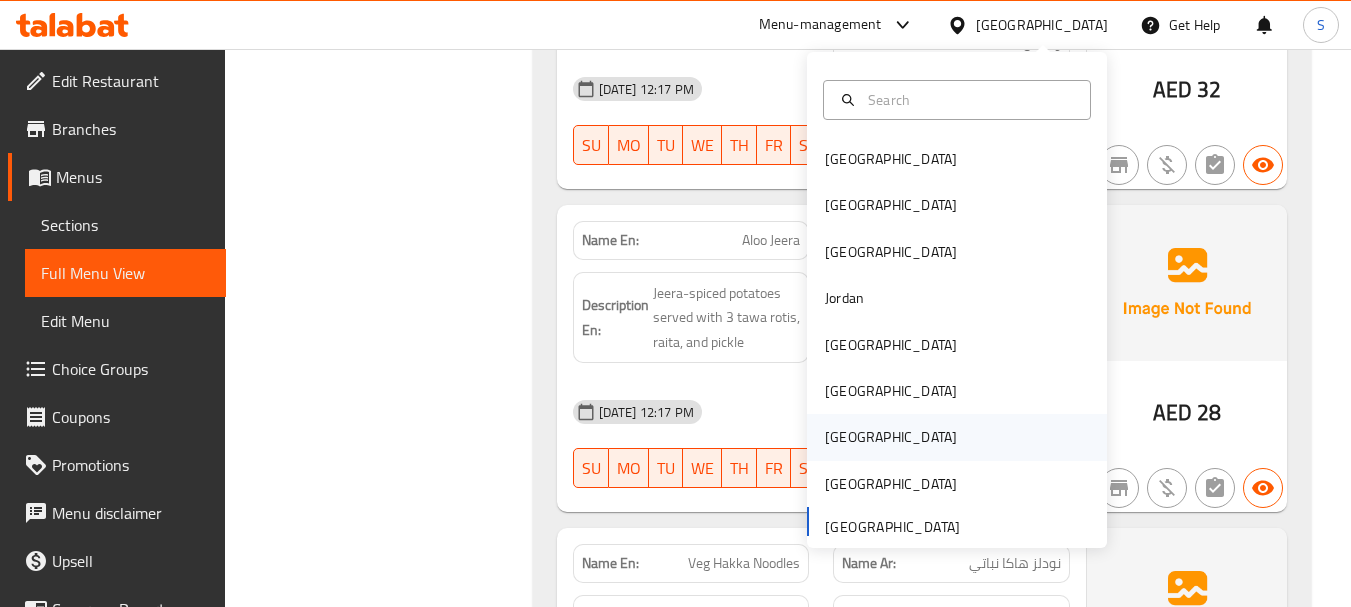 click on "Qatar" at bounding box center [957, 437] 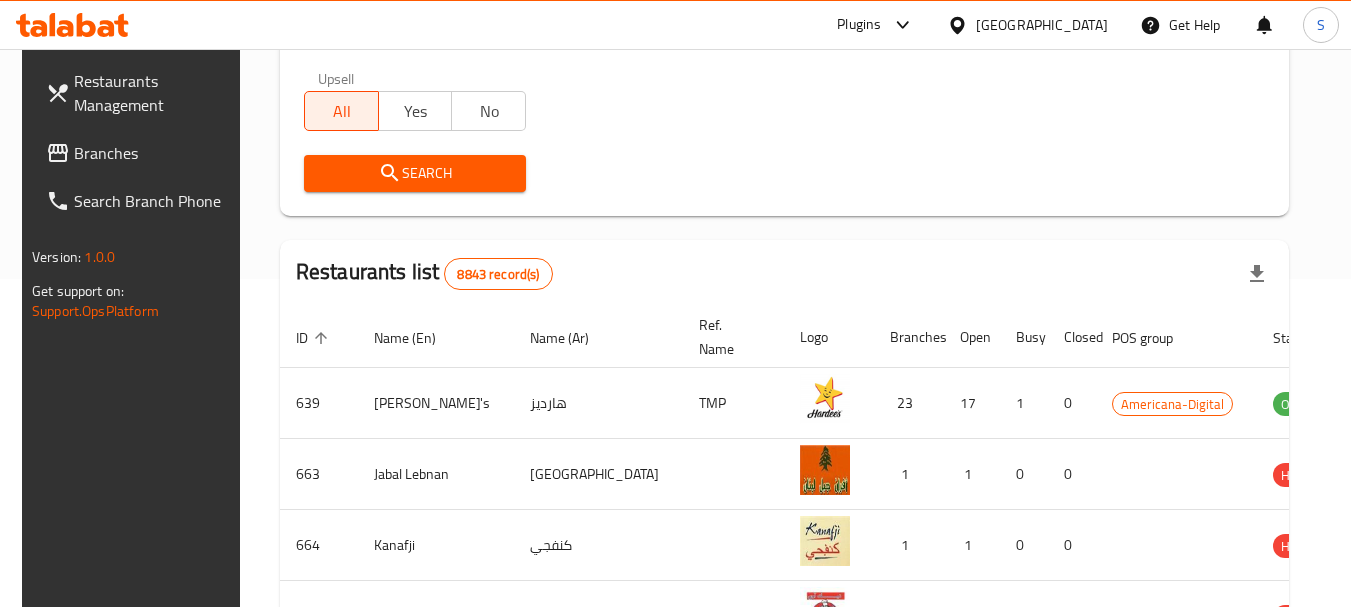 scroll, scrollTop: 124, scrollLeft: 0, axis: vertical 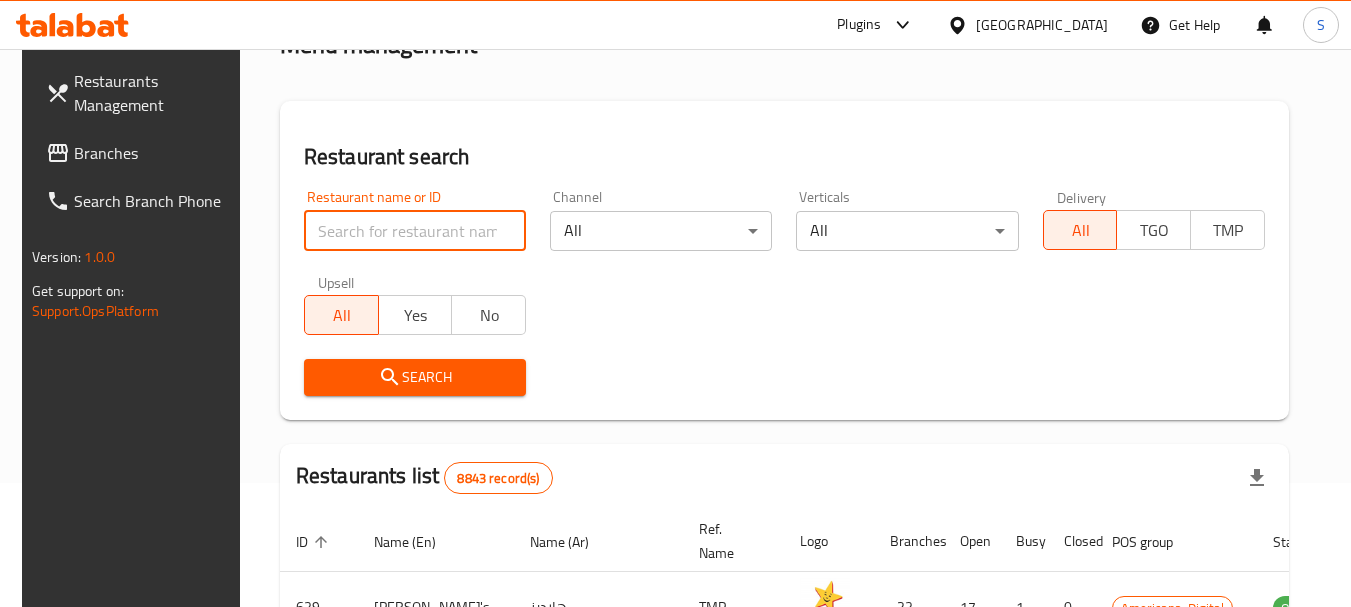 paste on "701457" 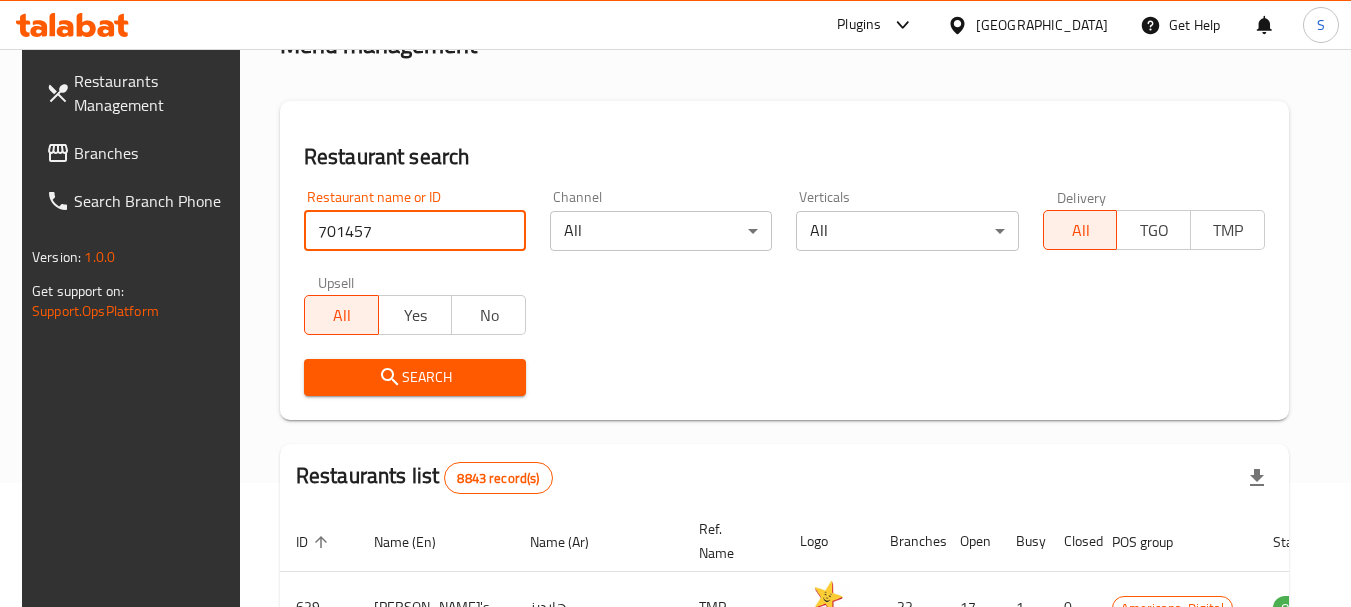 type on "701457" 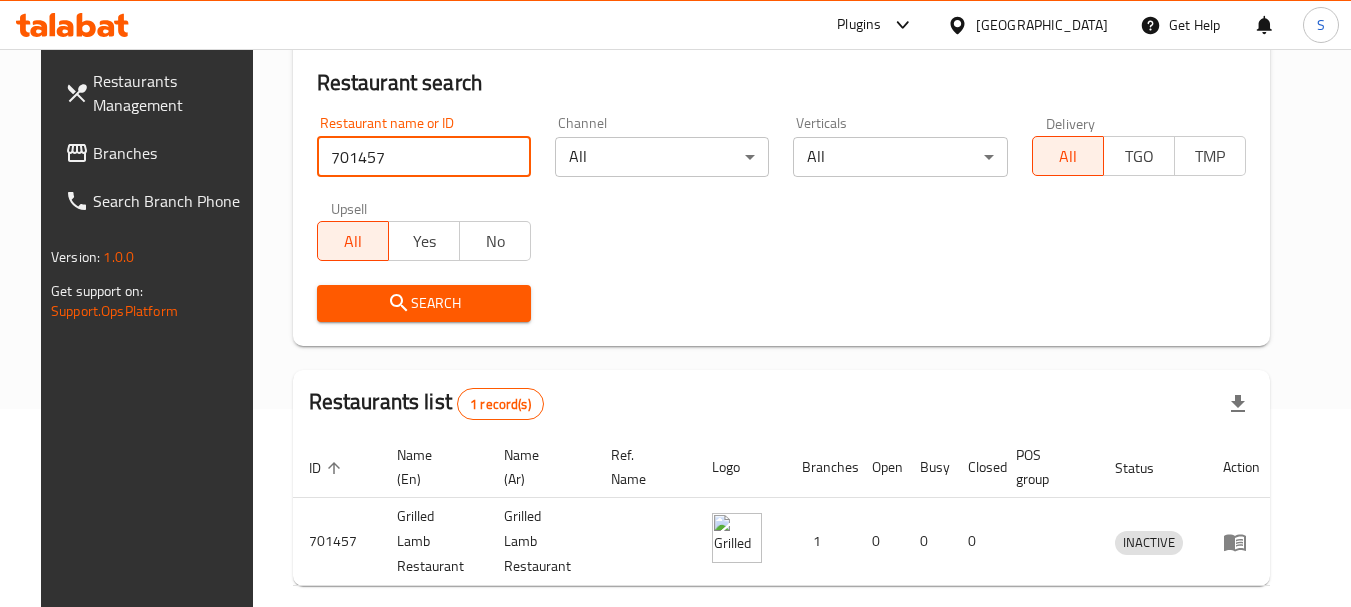 scroll, scrollTop: 268, scrollLeft: 0, axis: vertical 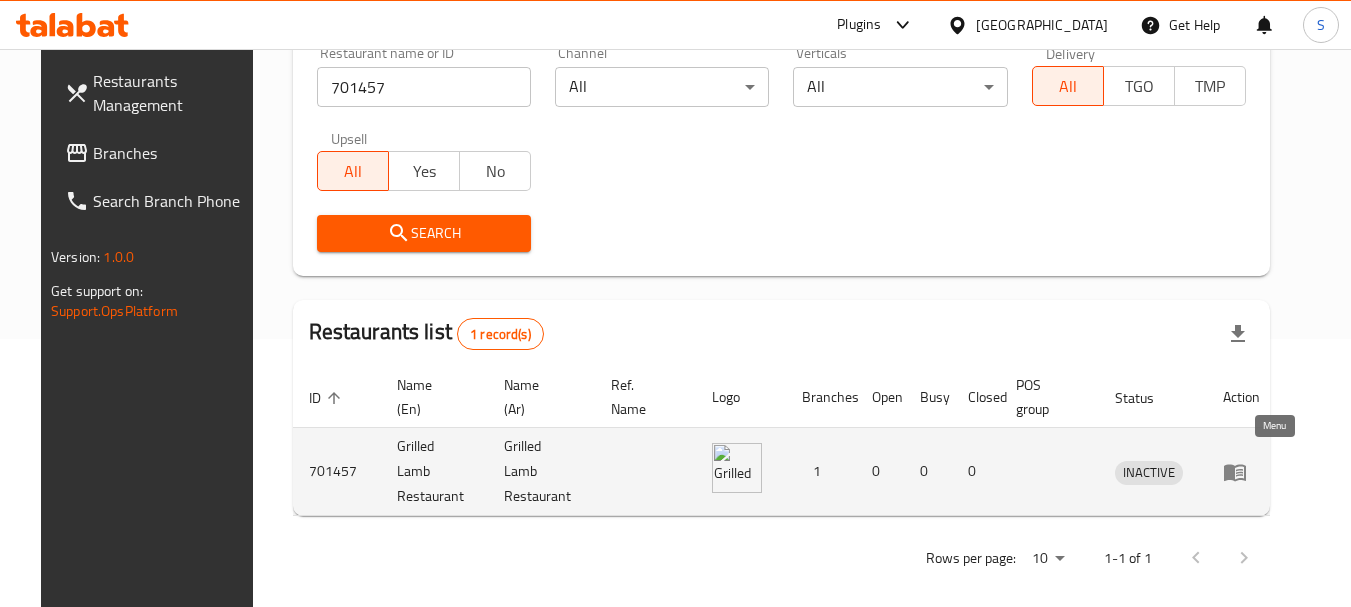 click 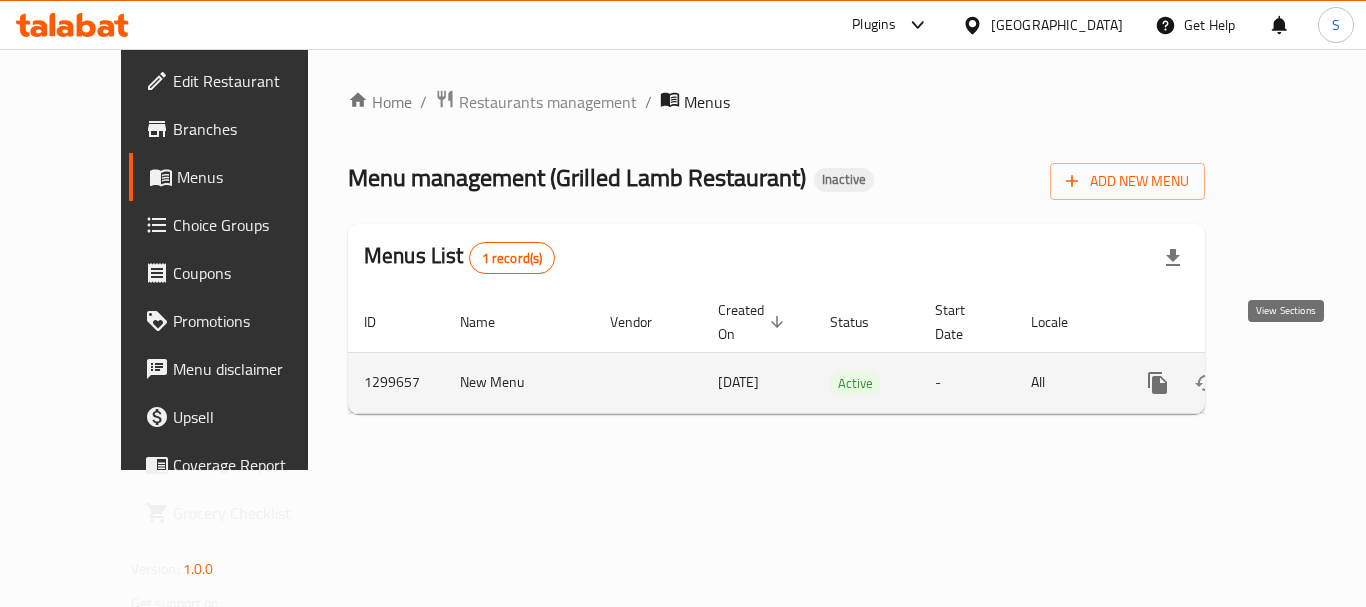 click at bounding box center (1302, 383) 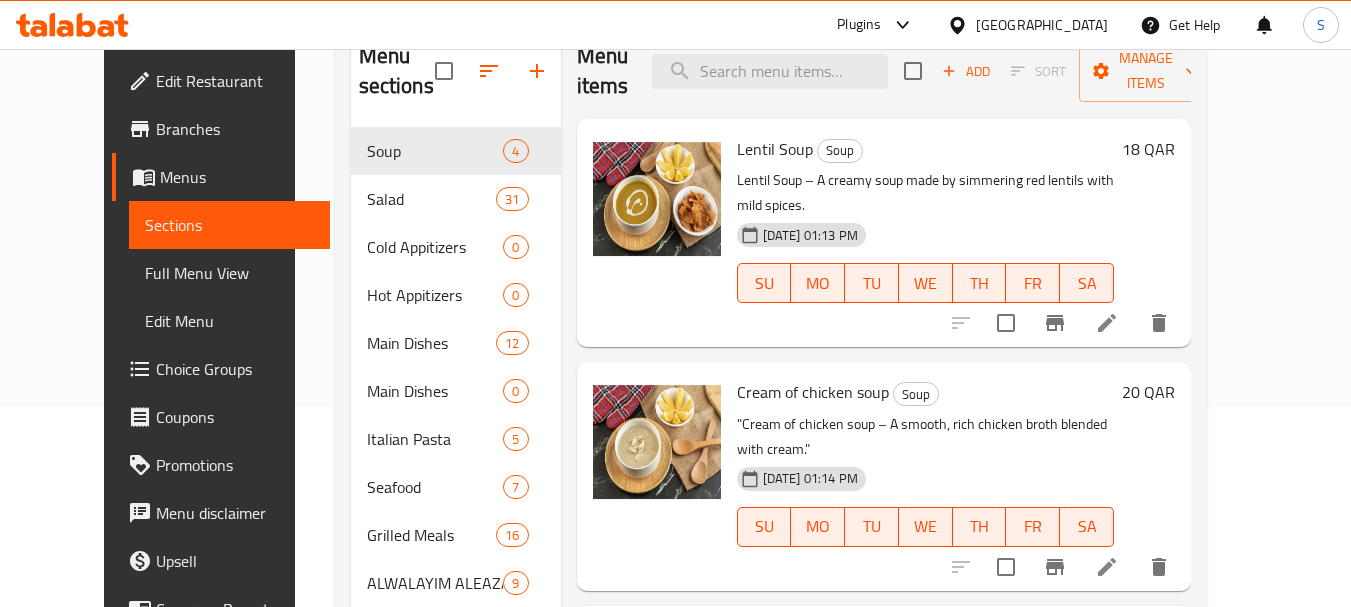 scroll, scrollTop: 300, scrollLeft: 0, axis: vertical 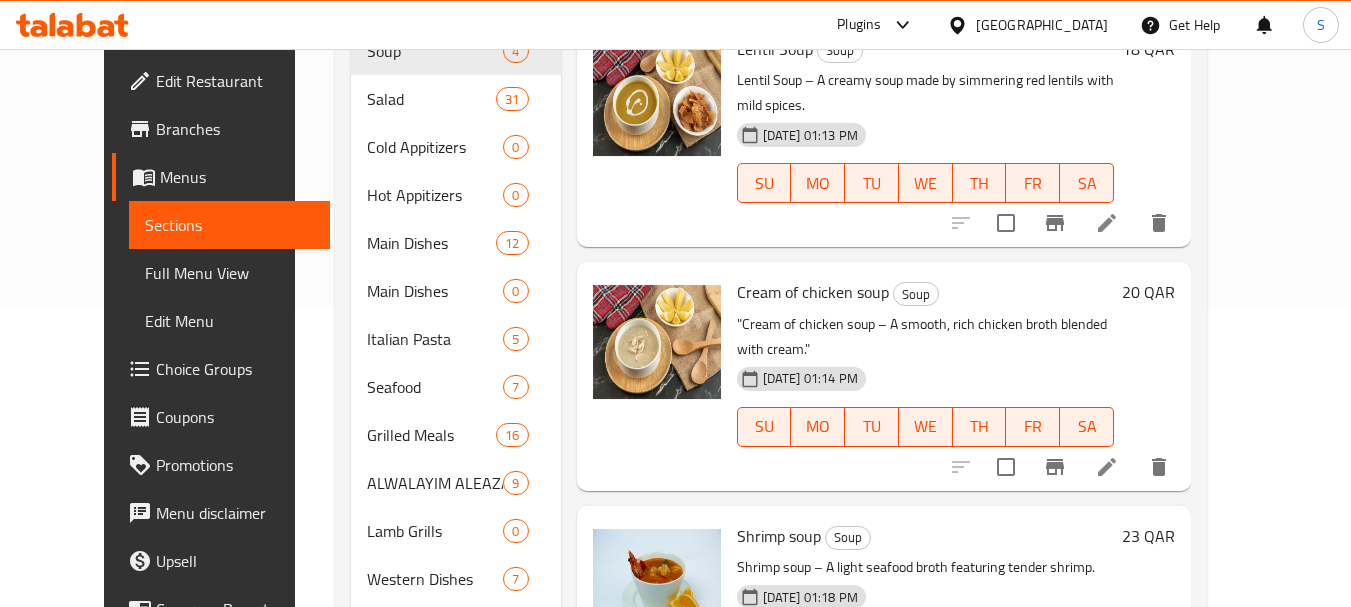 click on "Full Menu View" at bounding box center [229, 273] 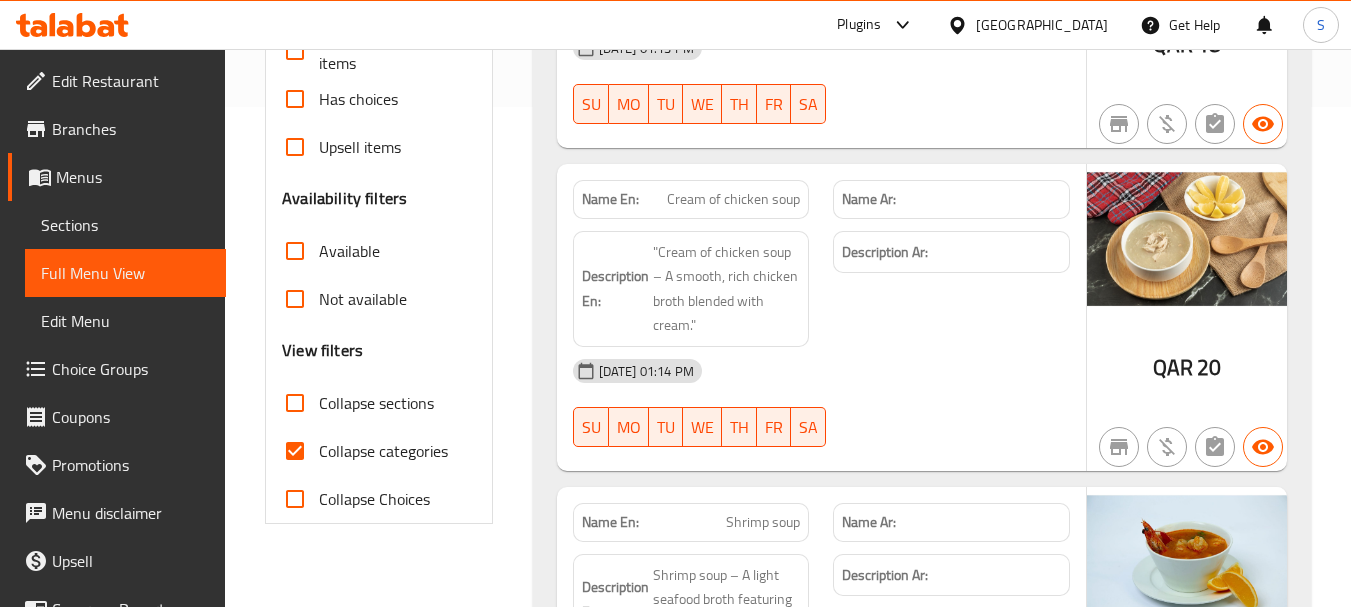 scroll, scrollTop: 800, scrollLeft: 0, axis: vertical 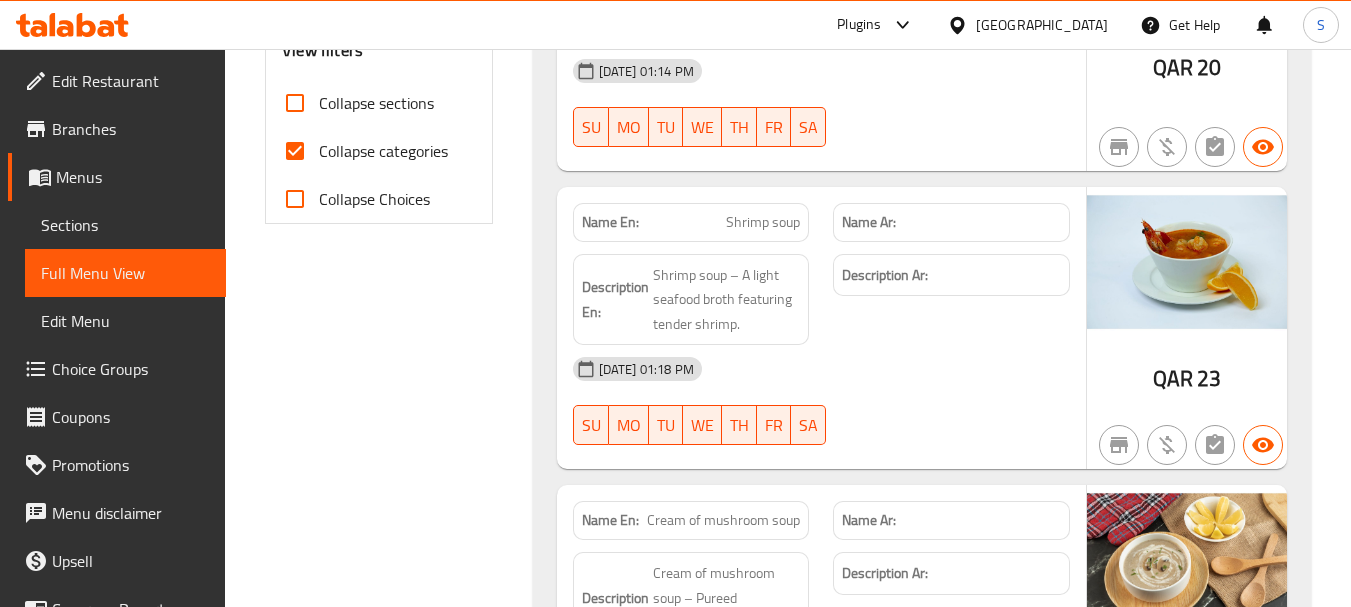click on "Collapse categories" at bounding box center [383, 151] 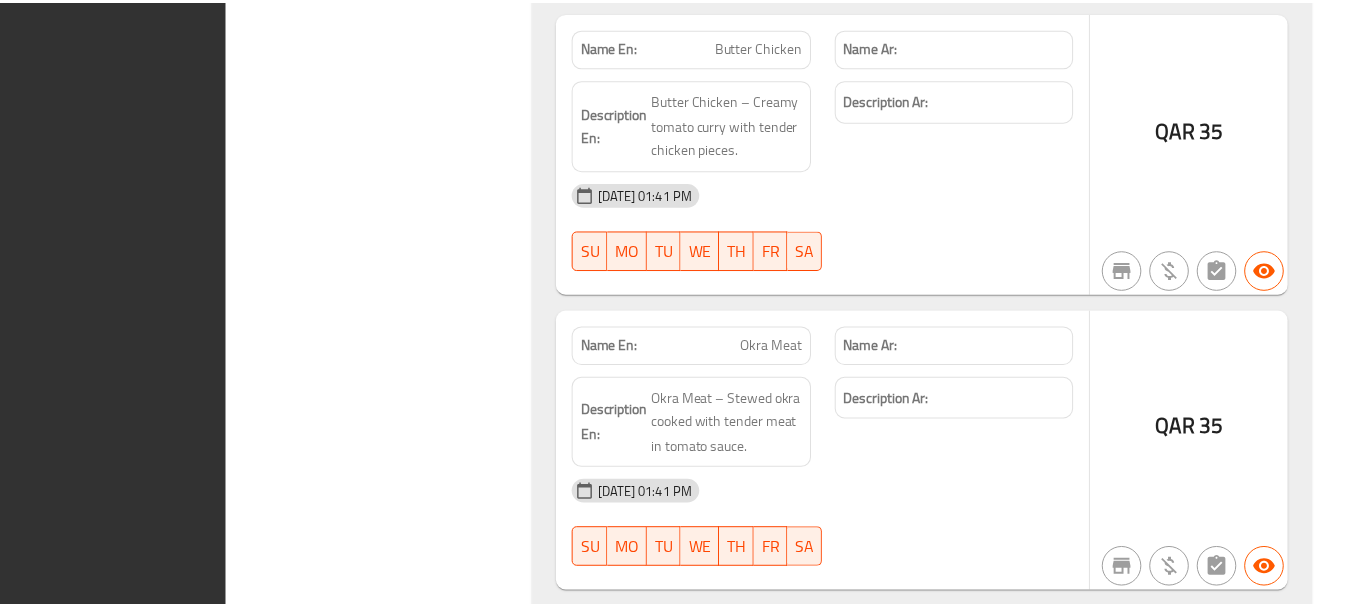 scroll, scrollTop: 48941, scrollLeft: 0, axis: vertical 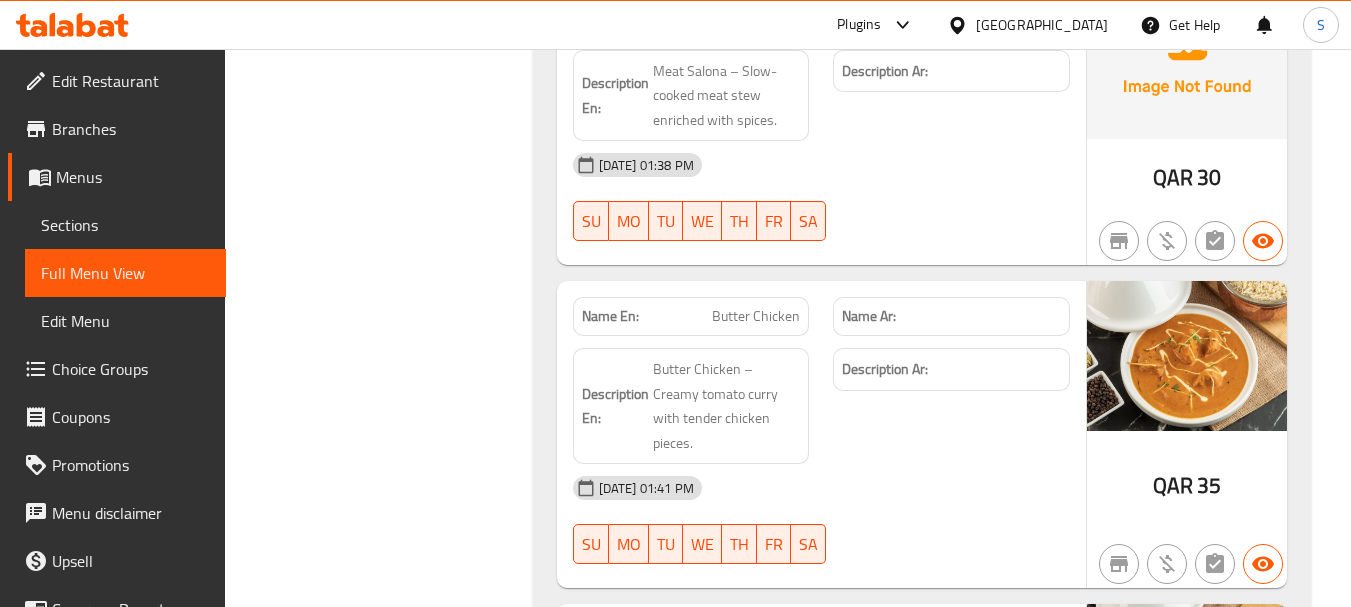 click on "Qatar" at bounding box center (1042, 25) 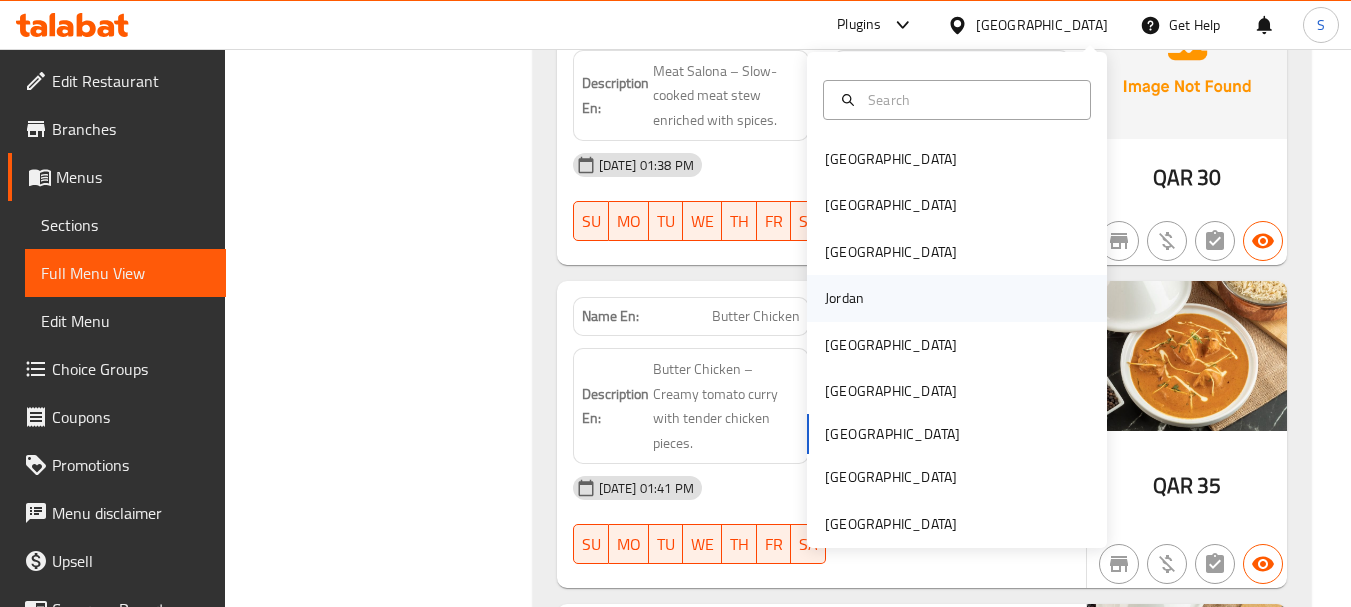 click on "Jordan" at bounding box center (957, 298) 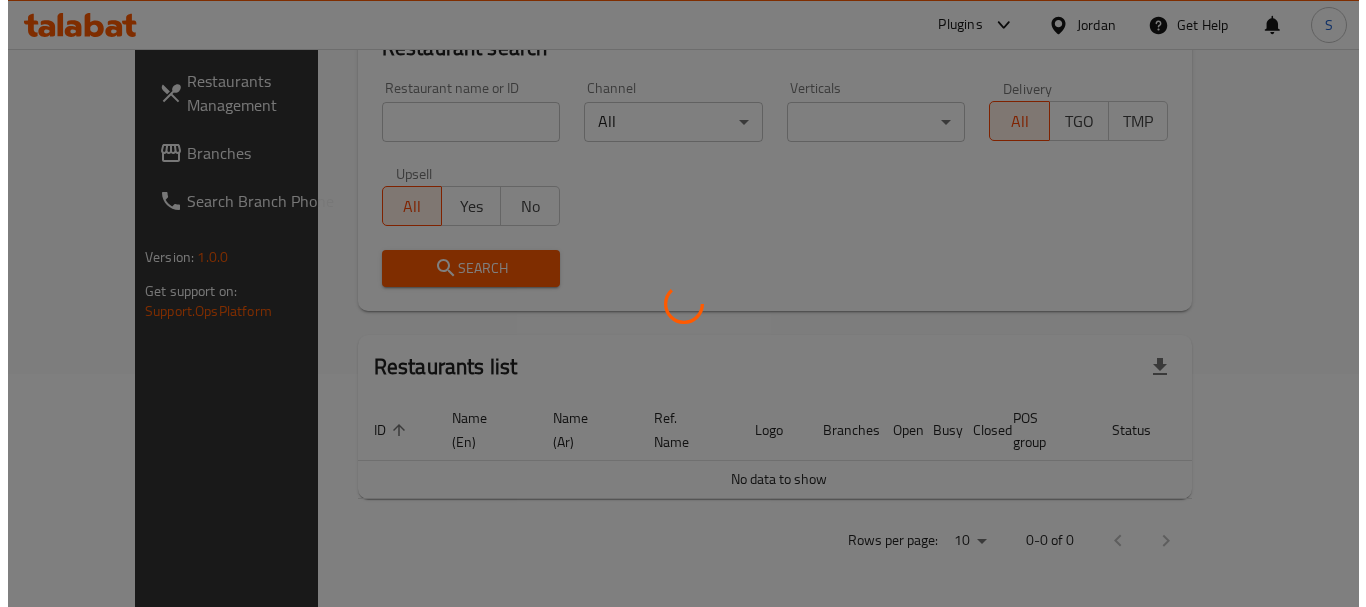 scroll, scrollTop: 0, scrollLeft: 0, axis: both 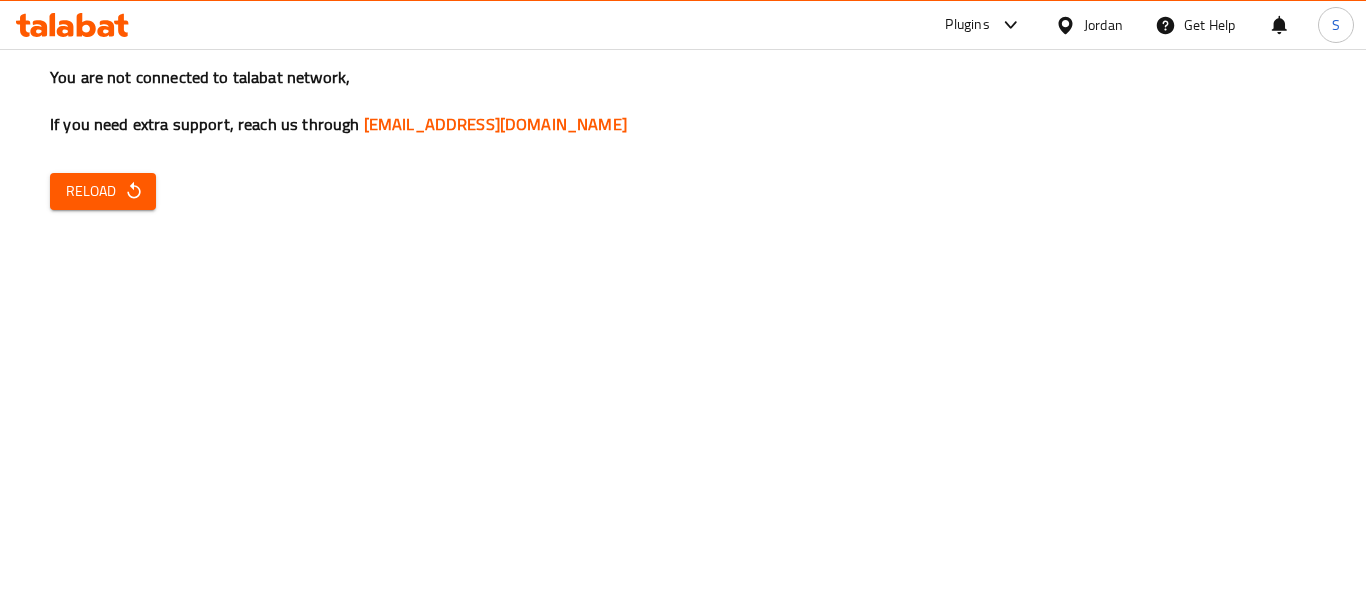 click on "You are not connected to talabat network,  If you need extra support, reach us through   Support.OpsPlatform@talabat.com Reload" at bounding box center (683, 303) 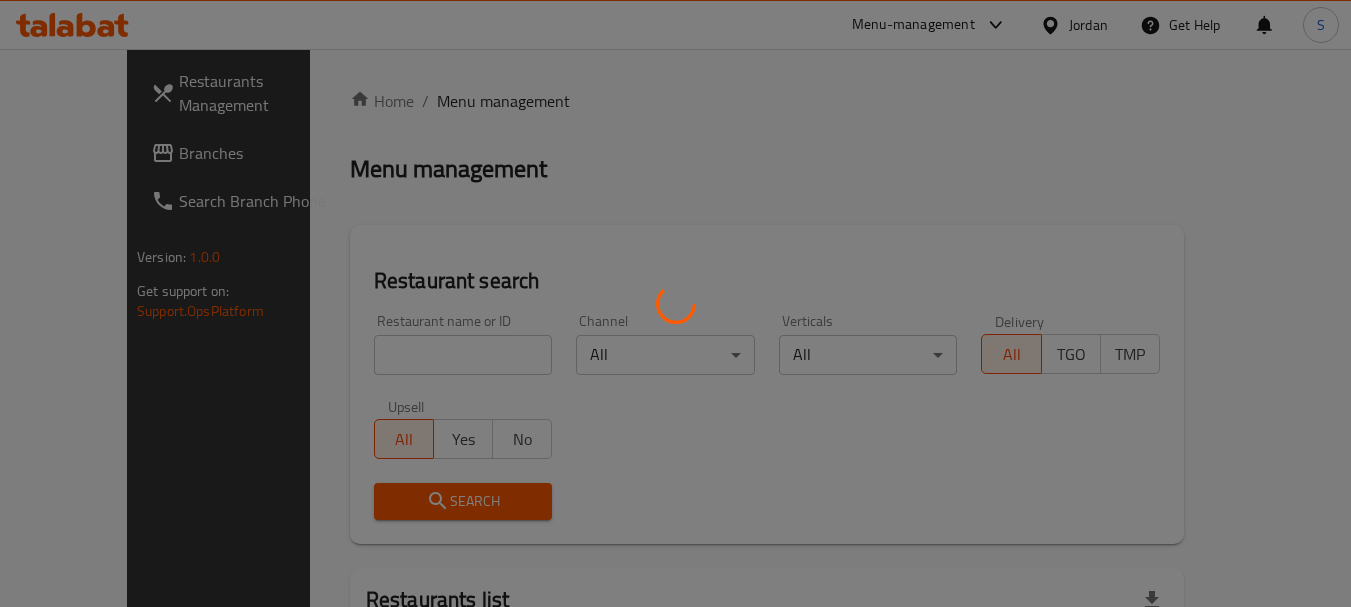 scroll, scrollTop: 0, scrollLeft: 0, axis: both 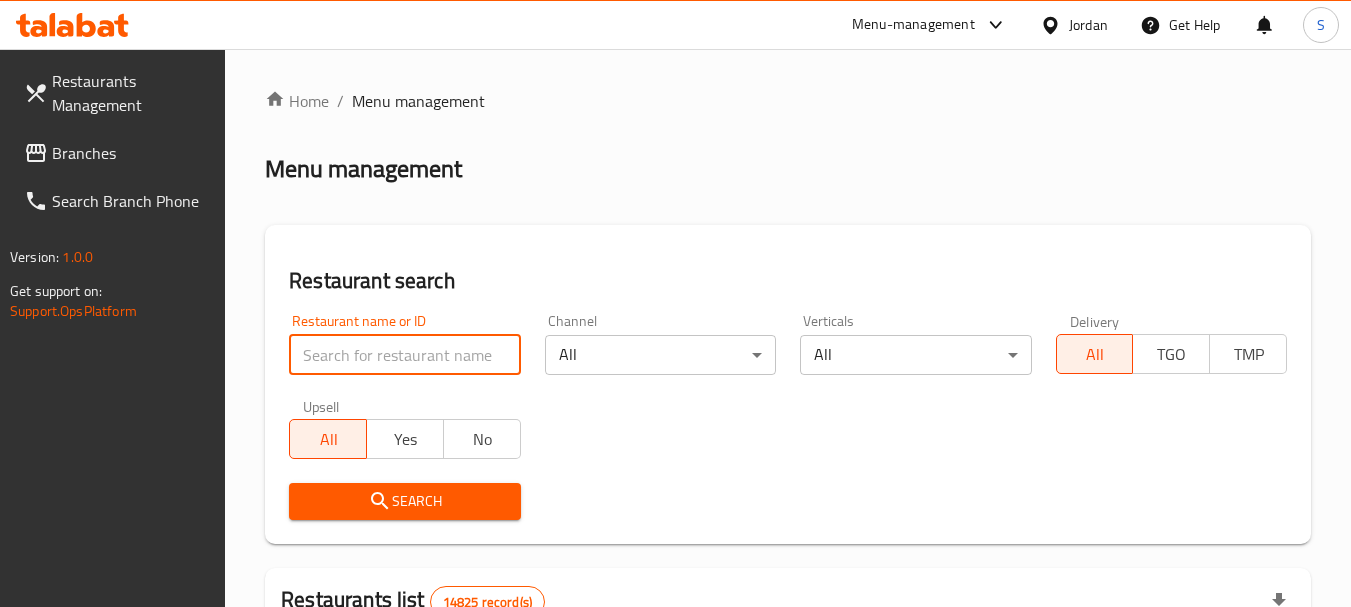 click at bounding box center (404, 355) 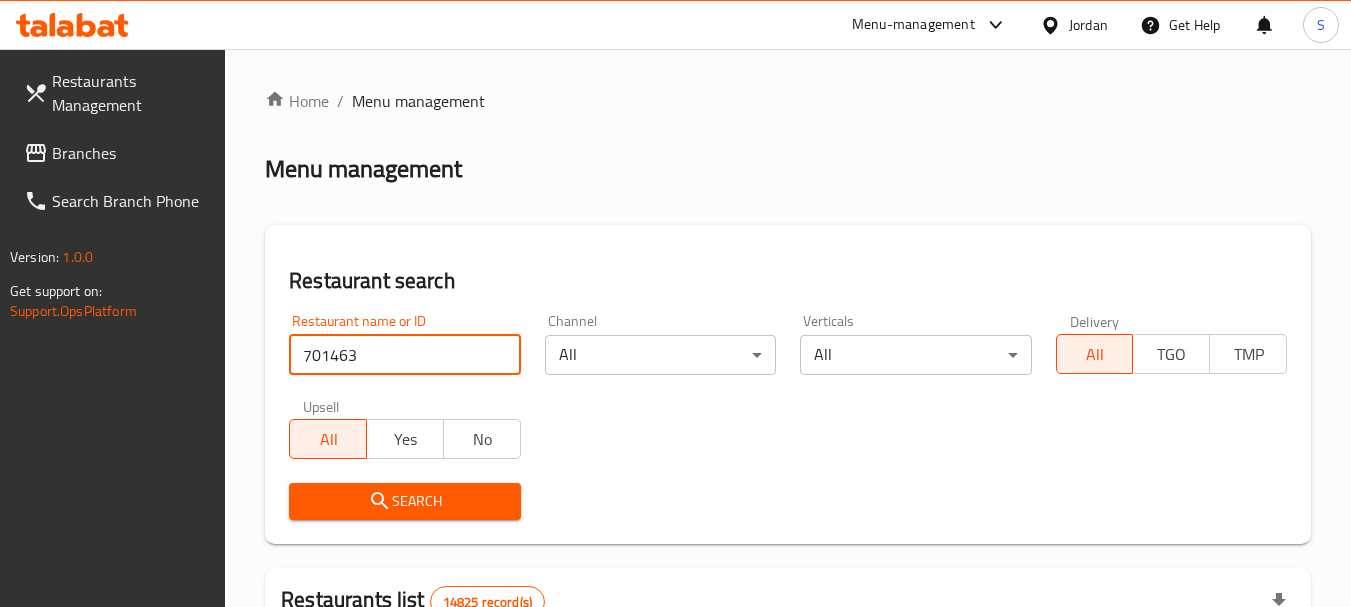type on "701463" 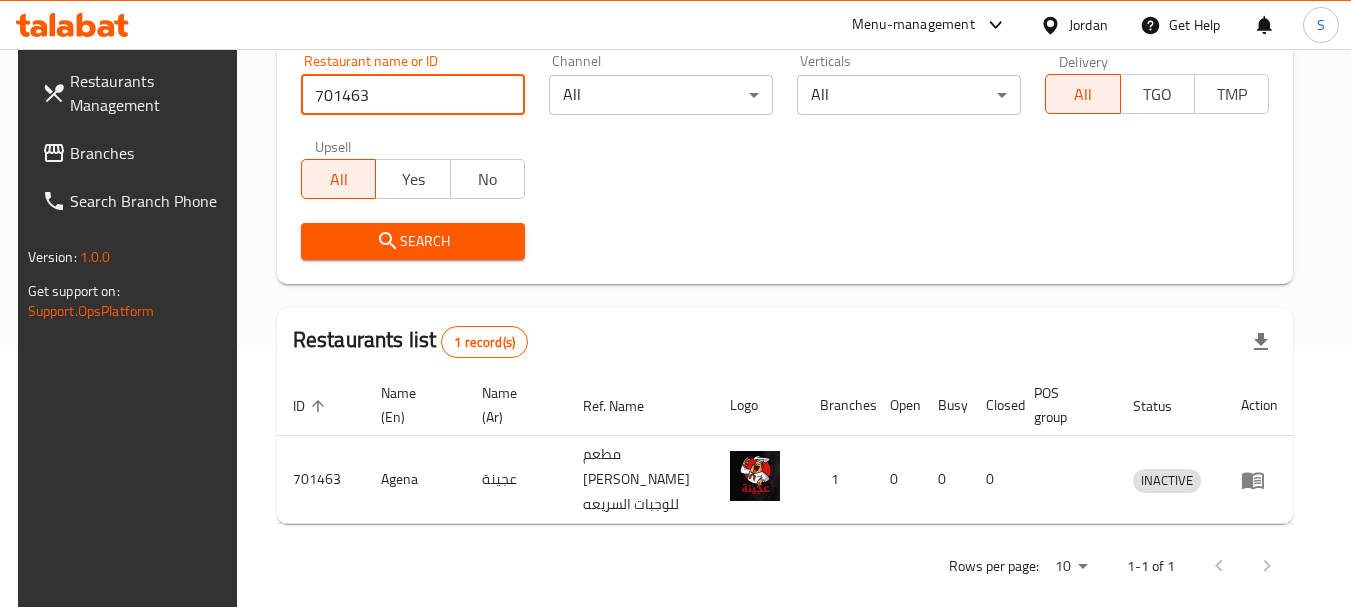 scroll, scrollTop: 268, scrollLeft: 0, axis: vertical 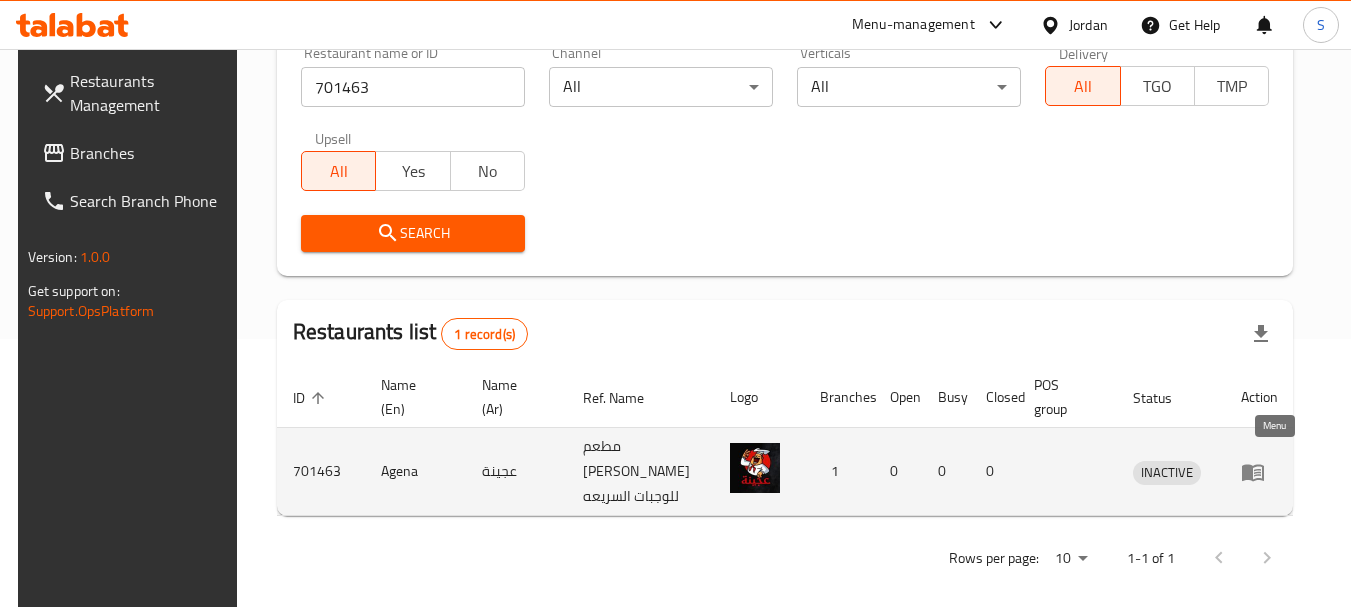 click 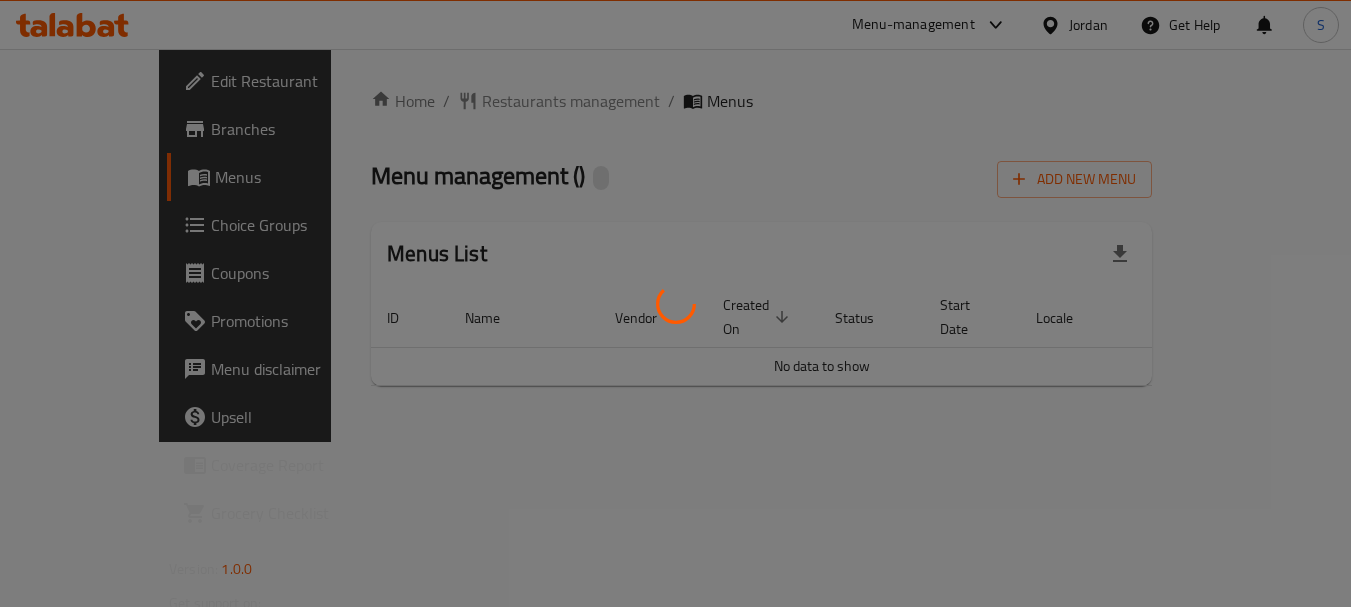 scroll, scrollTop: 0, scrollLeft: 0, axis: both 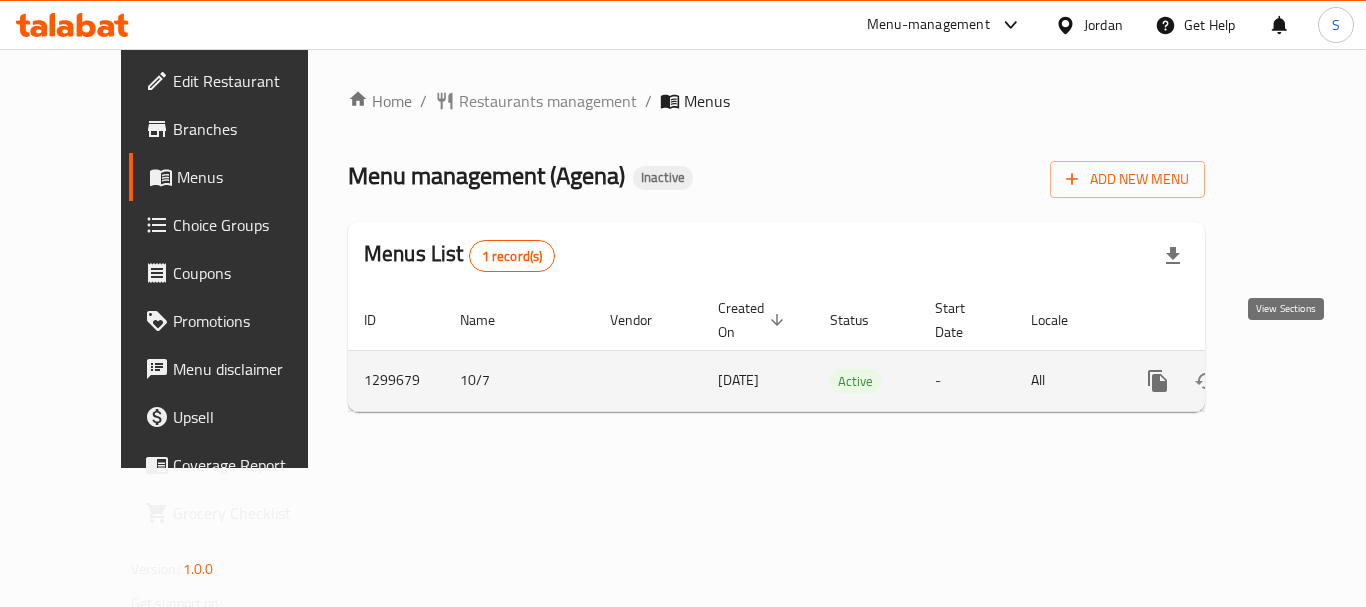 click 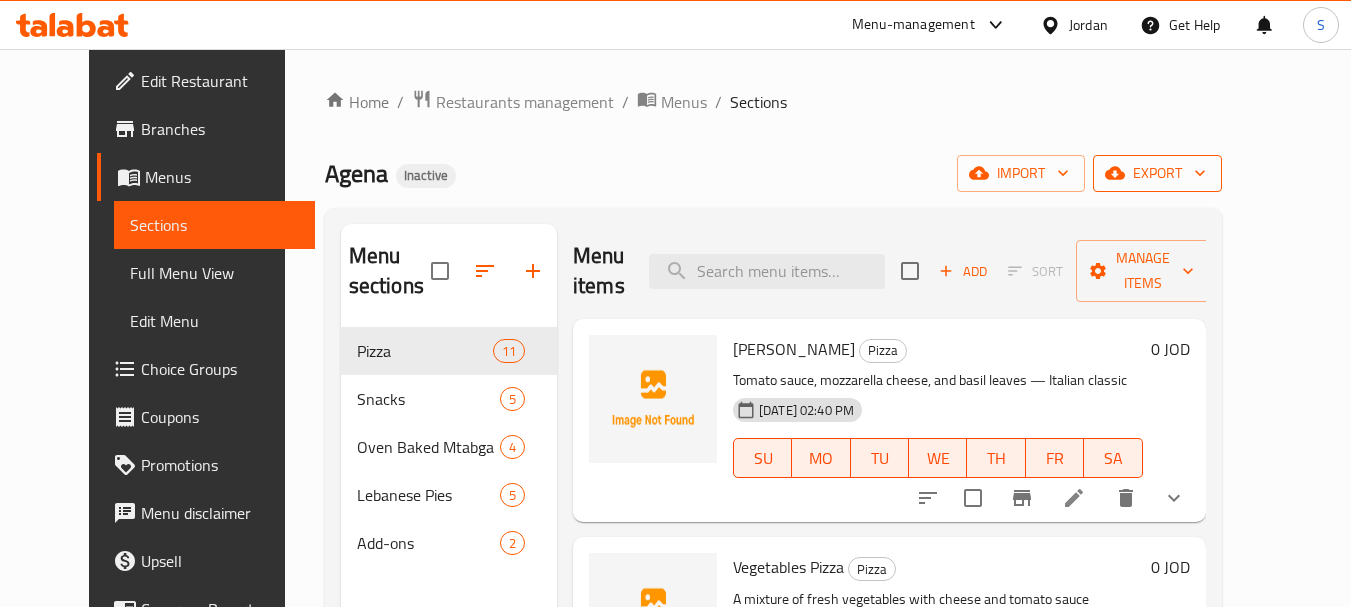 click on "export" at bounding box center [1157, 173] 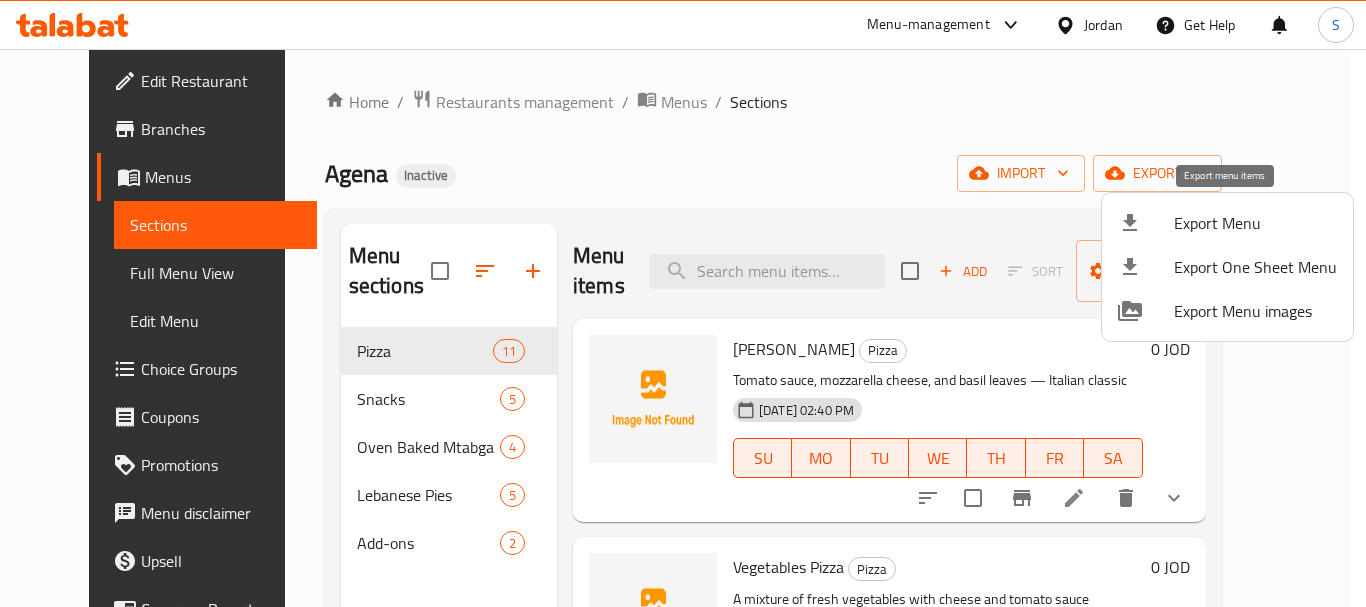 click on "Export Menu" at bounding box center (1255, 223) 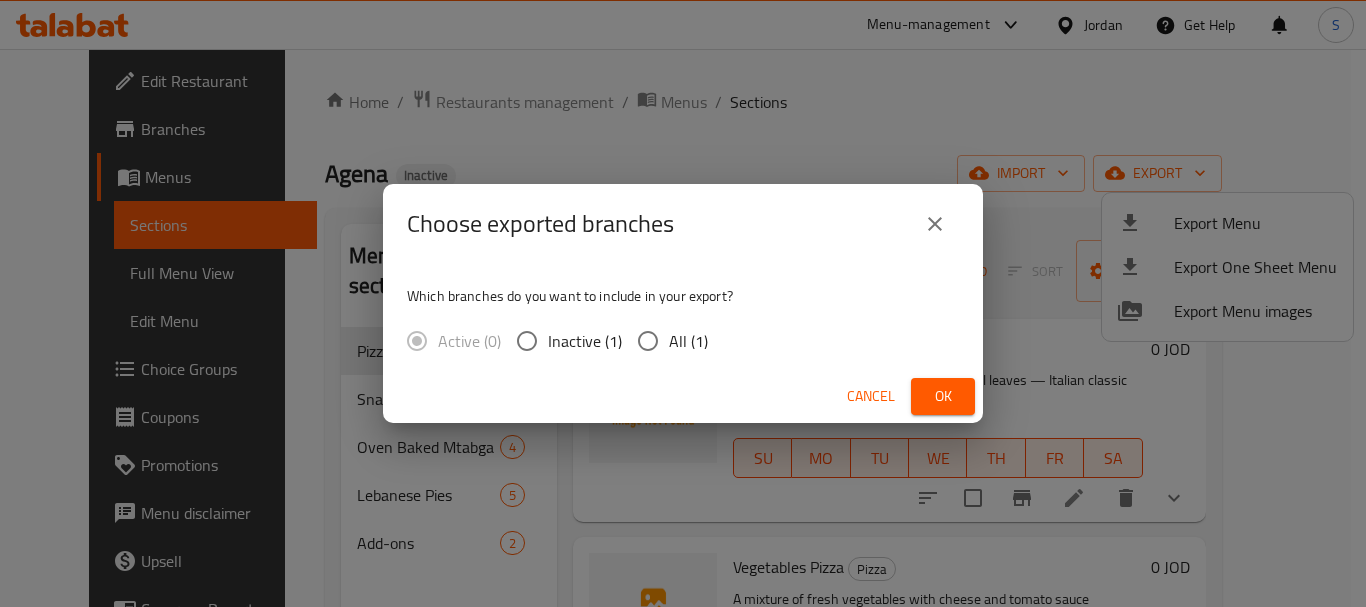 click on "All (1)" at bounding box center [688, 341] 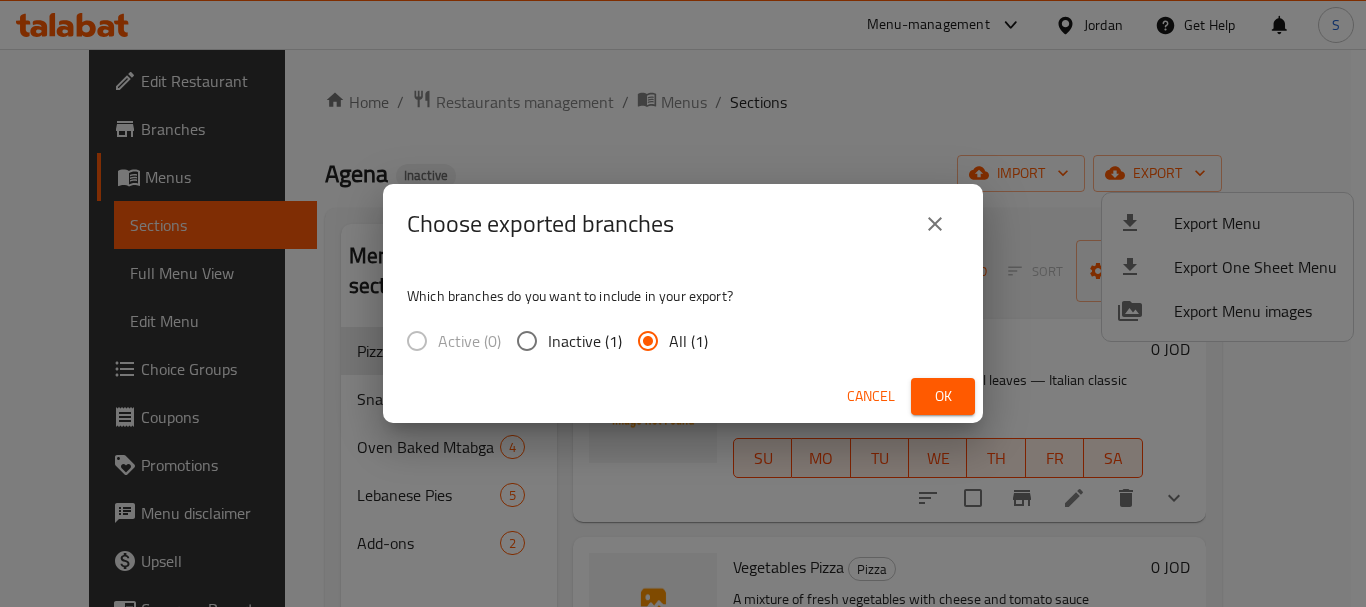 click on "Ok" at bounding box center (943, 396) 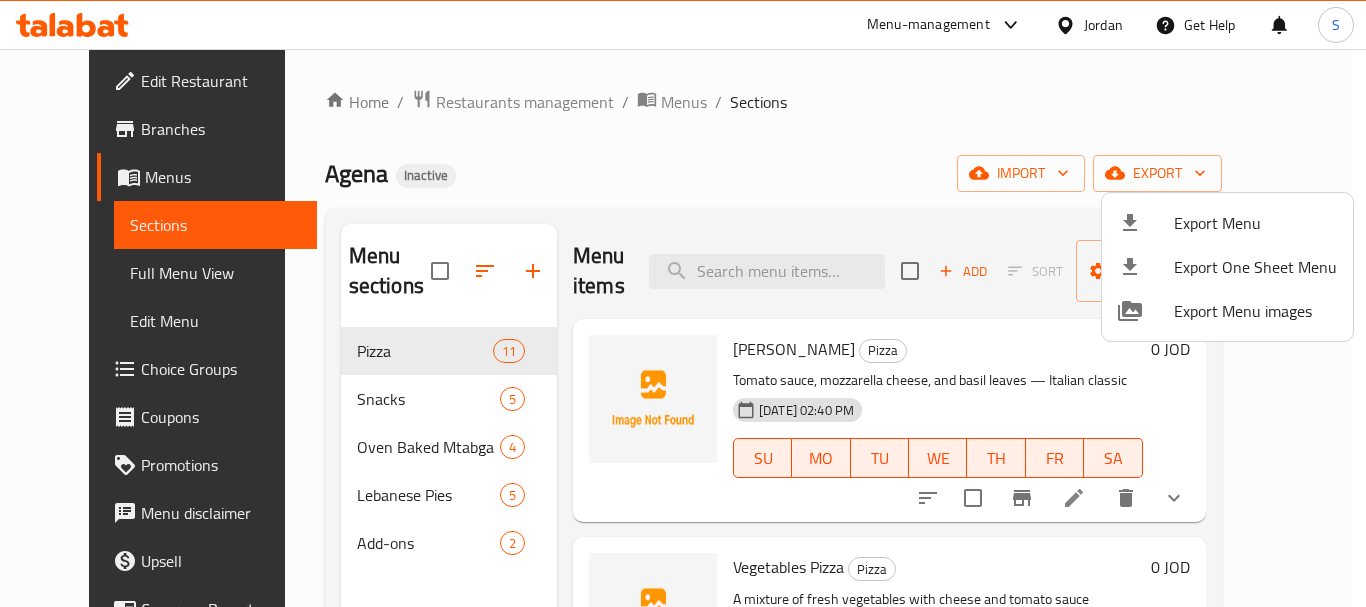 click at bounding box center (683, 303) 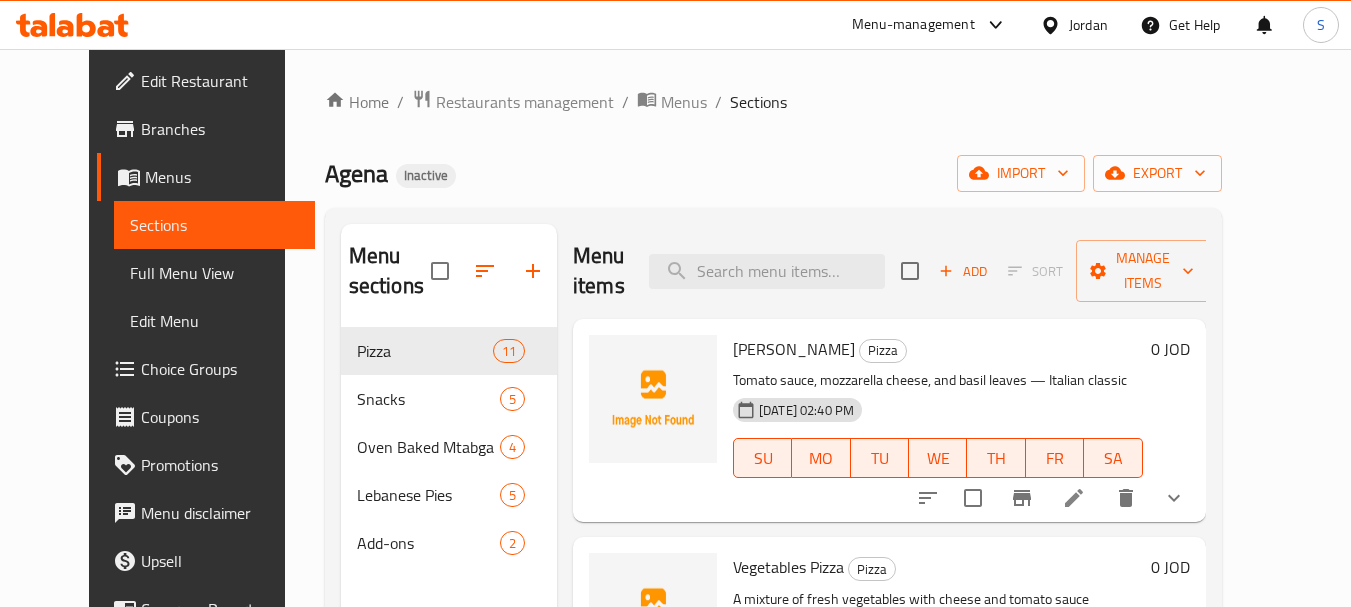 click on "Edit Restaurant" at bounding box center (220, 81) 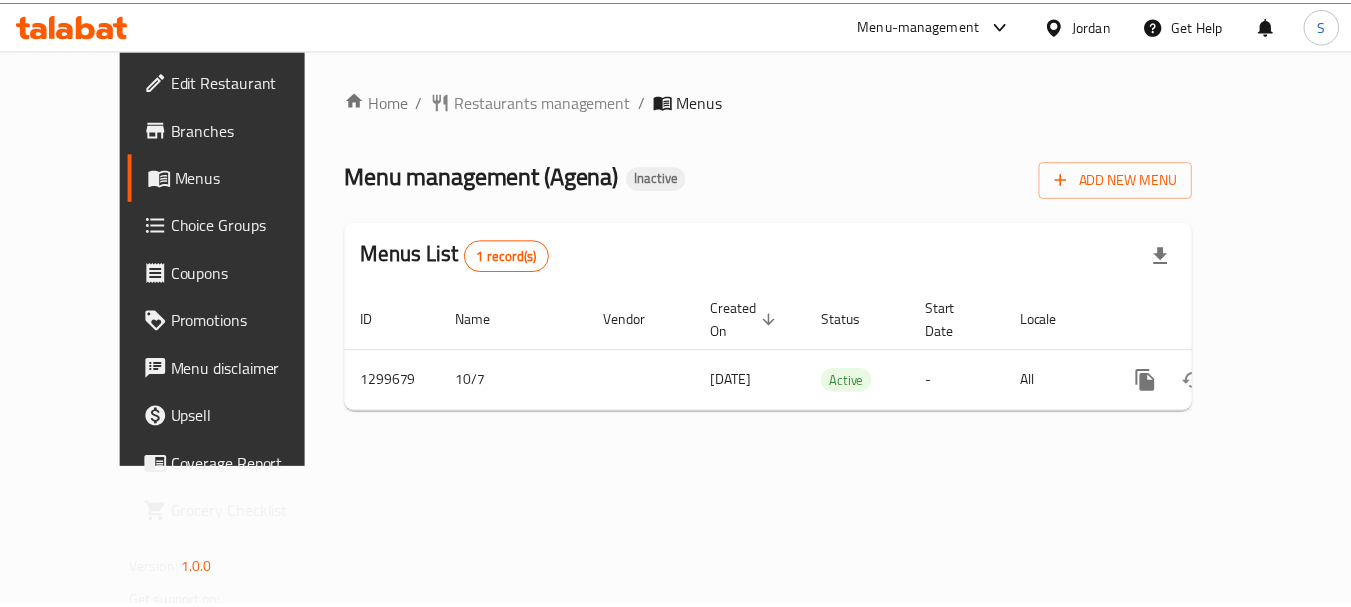 scroll, scrollTop: 0, scrollLeft: 0, axis: both 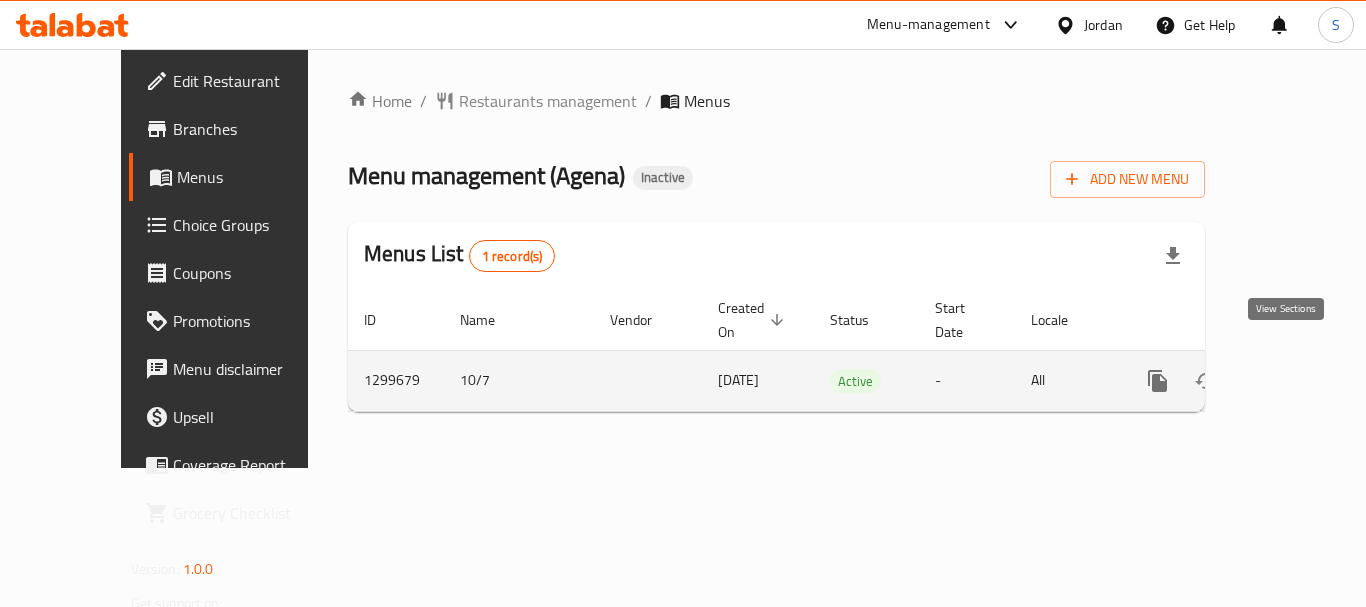 click 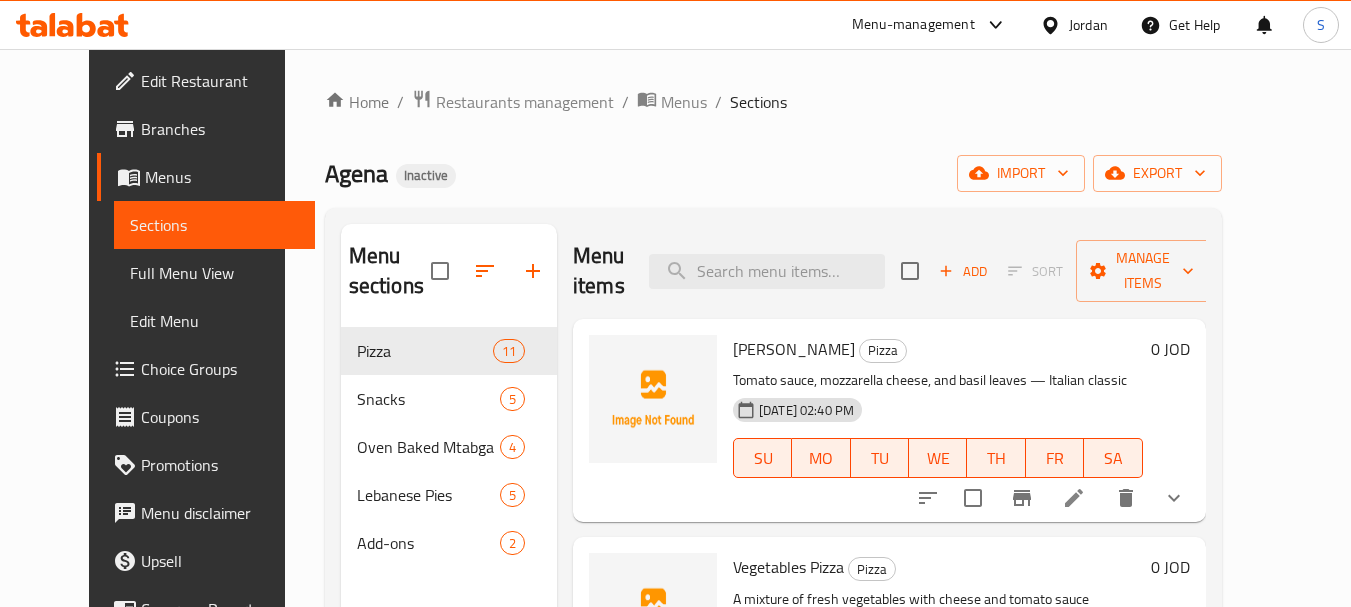 click on "Agena Inactive import export" at bounding box center [773, 173] 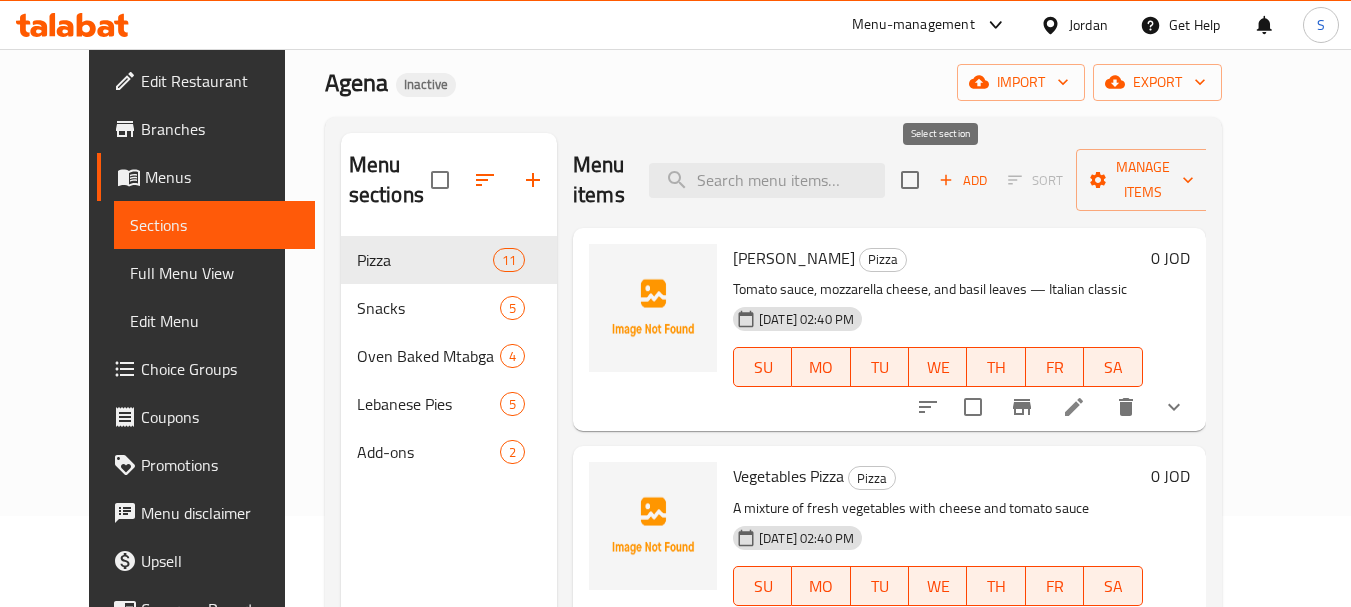 scroll, scrollTop: 100, scrollLeft: 0, axis: vertical 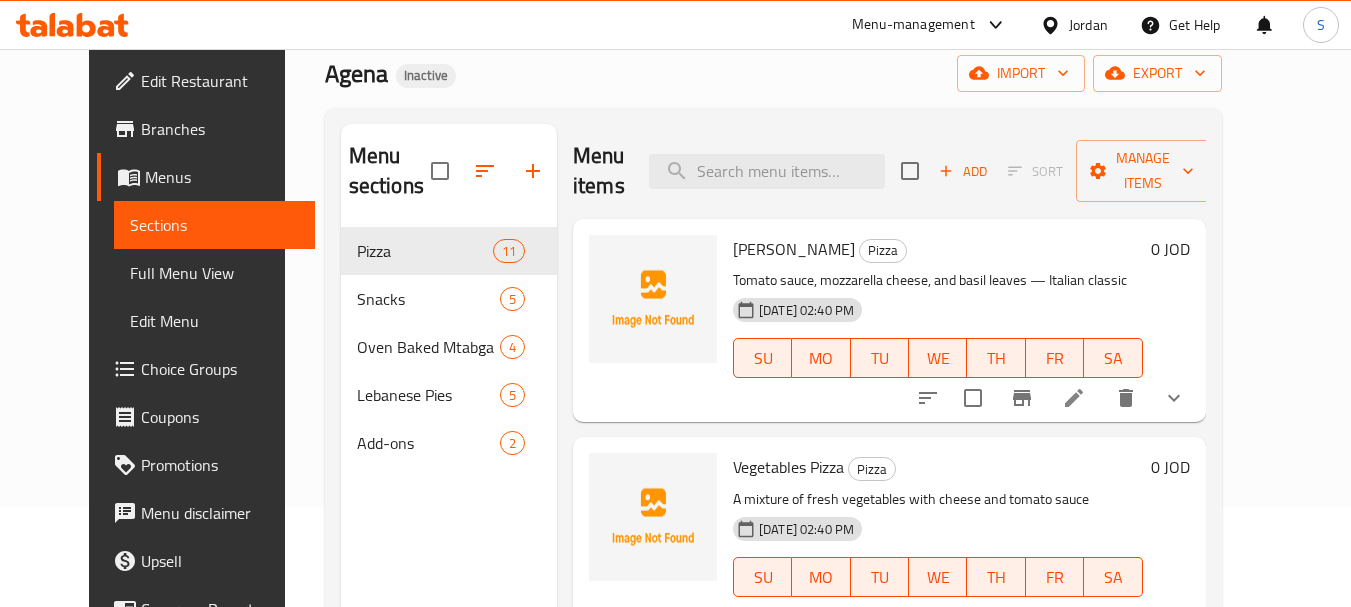 click on "Full Menu View" at bounding box center (214, 273) 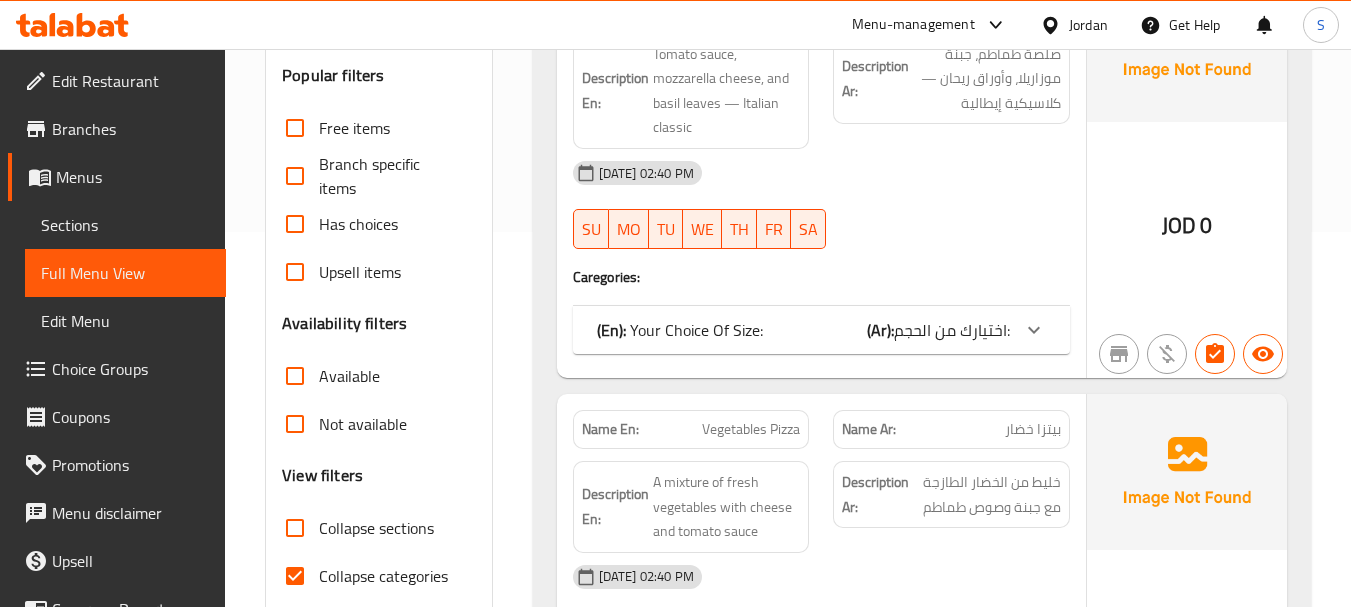 scroll, scrollTop: 400, scrollLeft: 0, axis: vertical 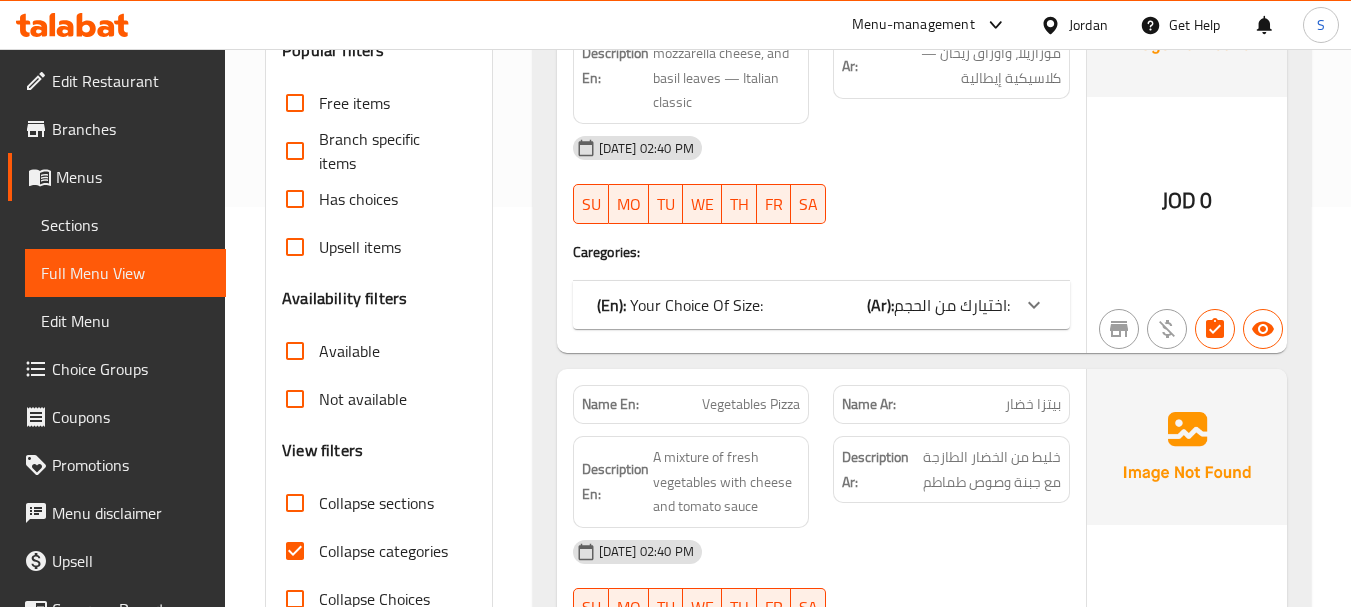 click on "Collapse categories" at bounding box center (383, 551) 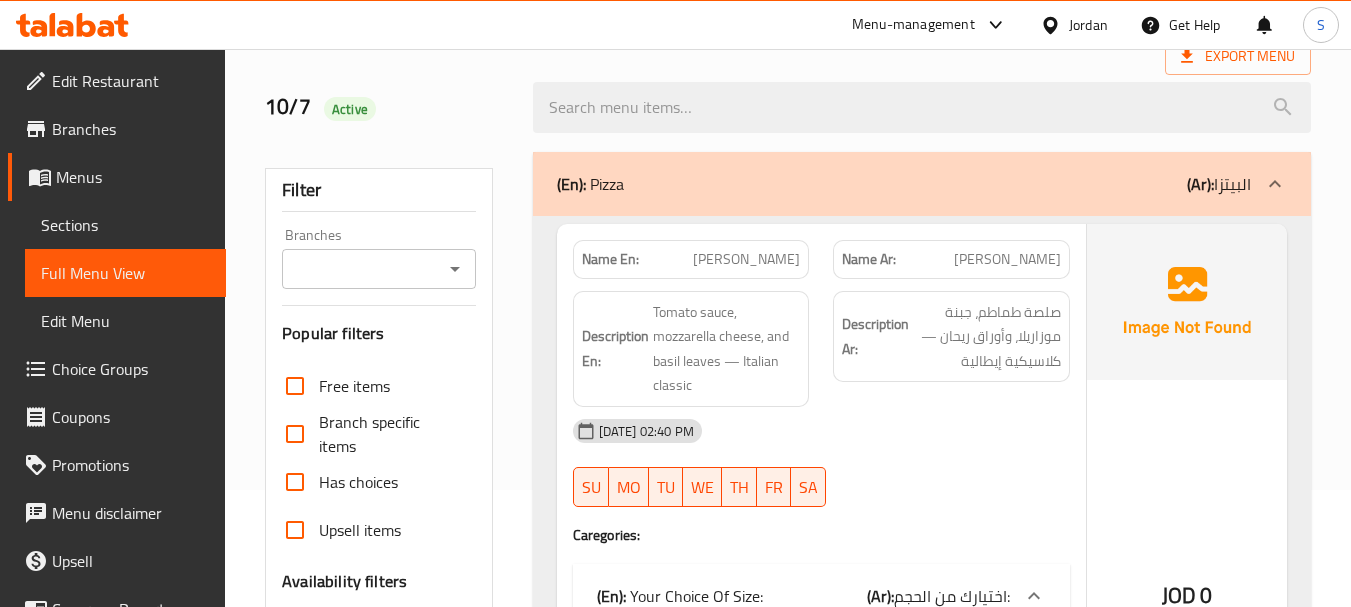 scroll, scrollTop: 100, scrollLeft: 0, axis: vertical 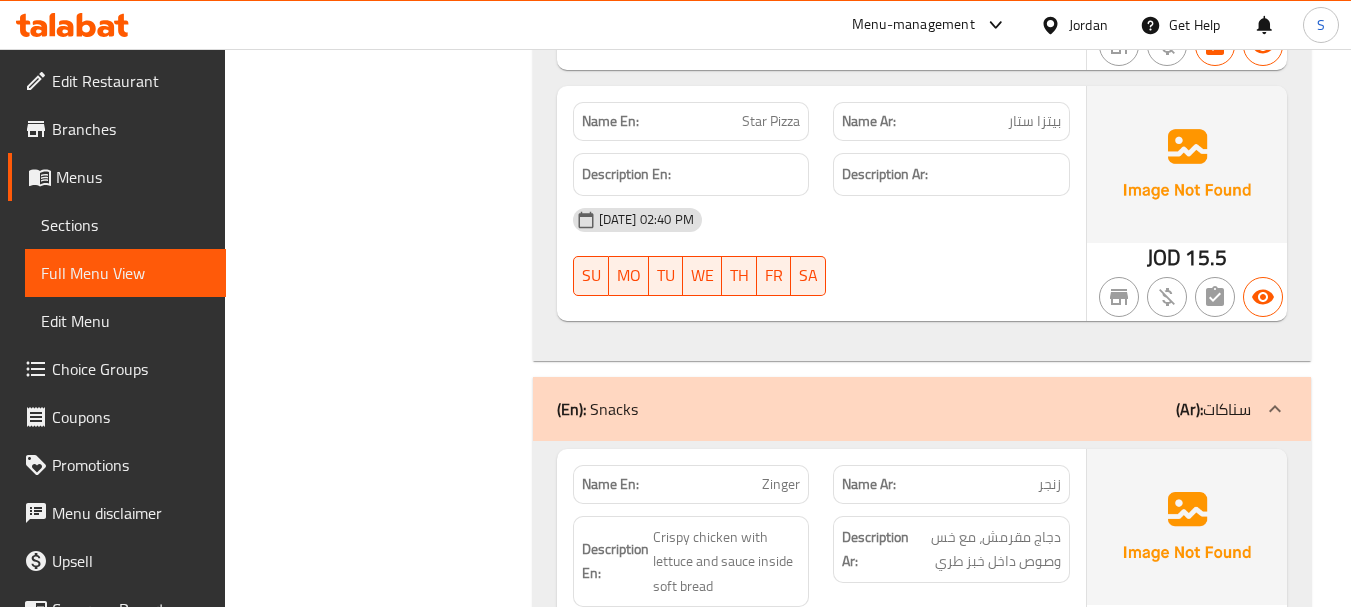 click on "Star Pizza" at bounding box center (771, 121) 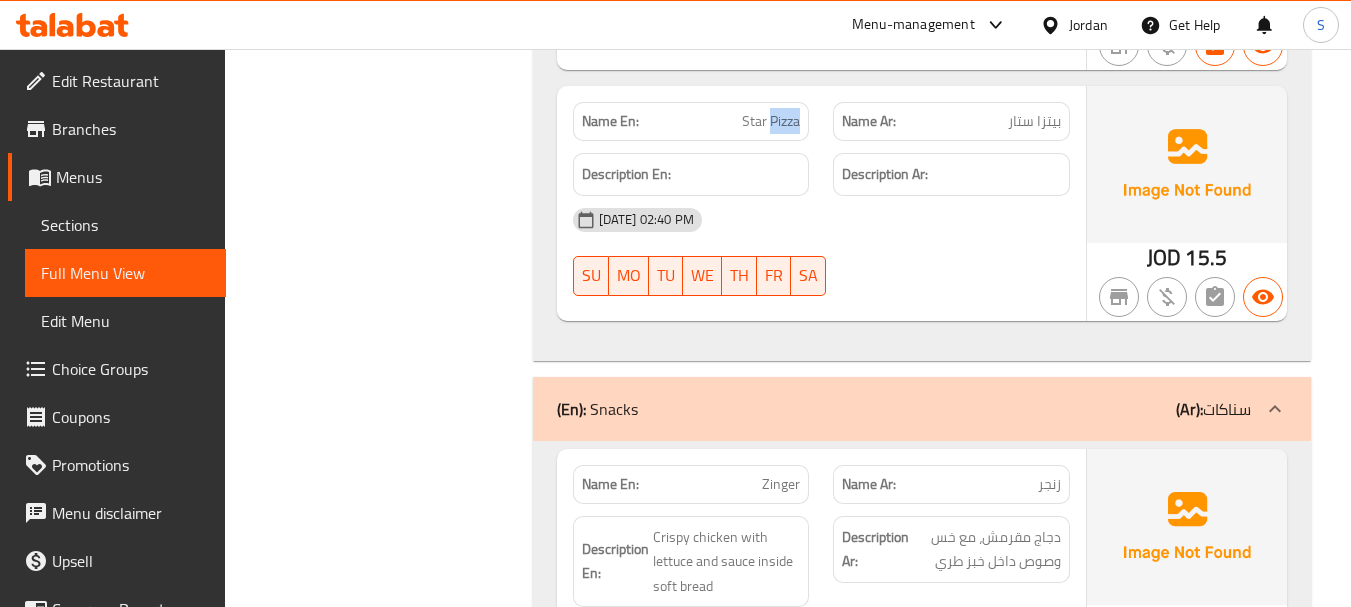 click on "Star Pizza" at bounding box center [771, 121] 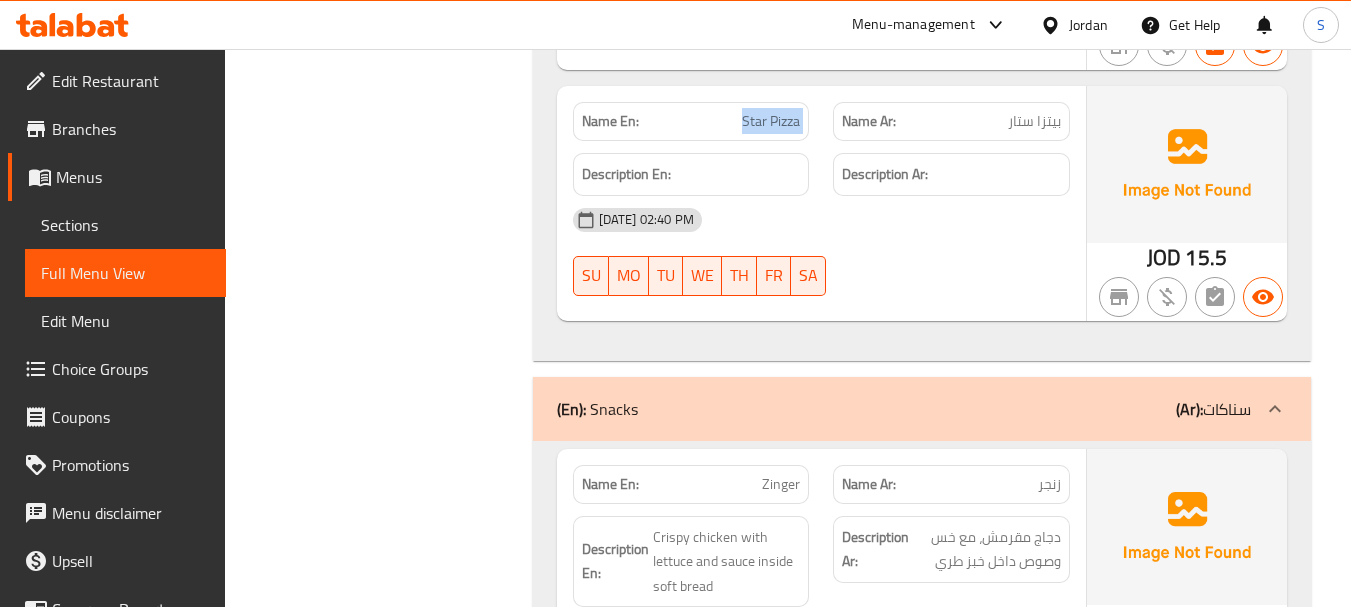click on "Star Pizza" at bounding box center [771, 121] 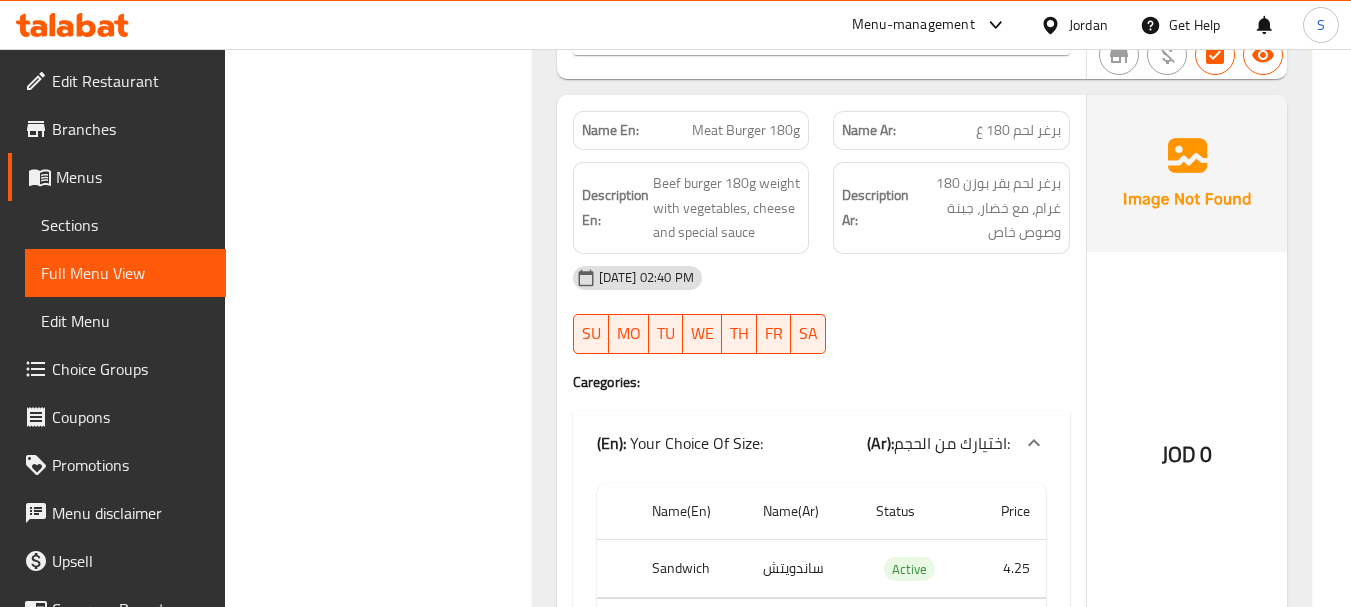 scroll, scrollTop: 9000, scrollLeft: 0, axis: vertical 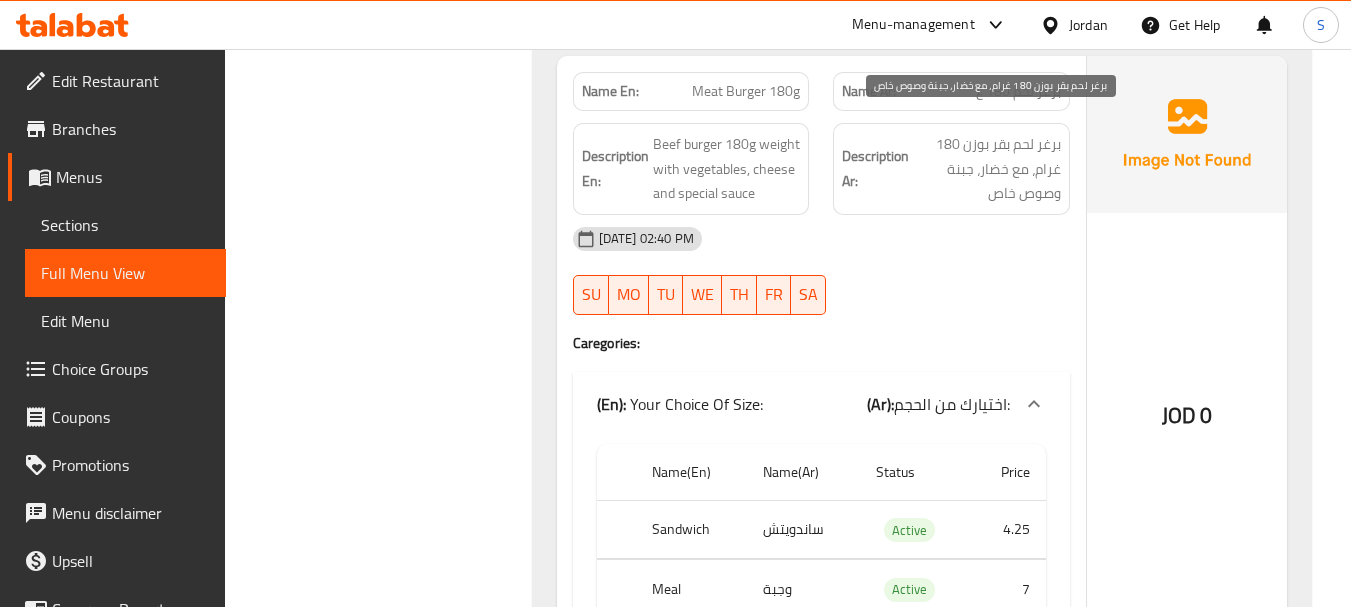 click on "برغر لحم بقر بوزن 180 غرام، مع خضار، جبنة وصوص خاص" at bounding box center [987, 169] 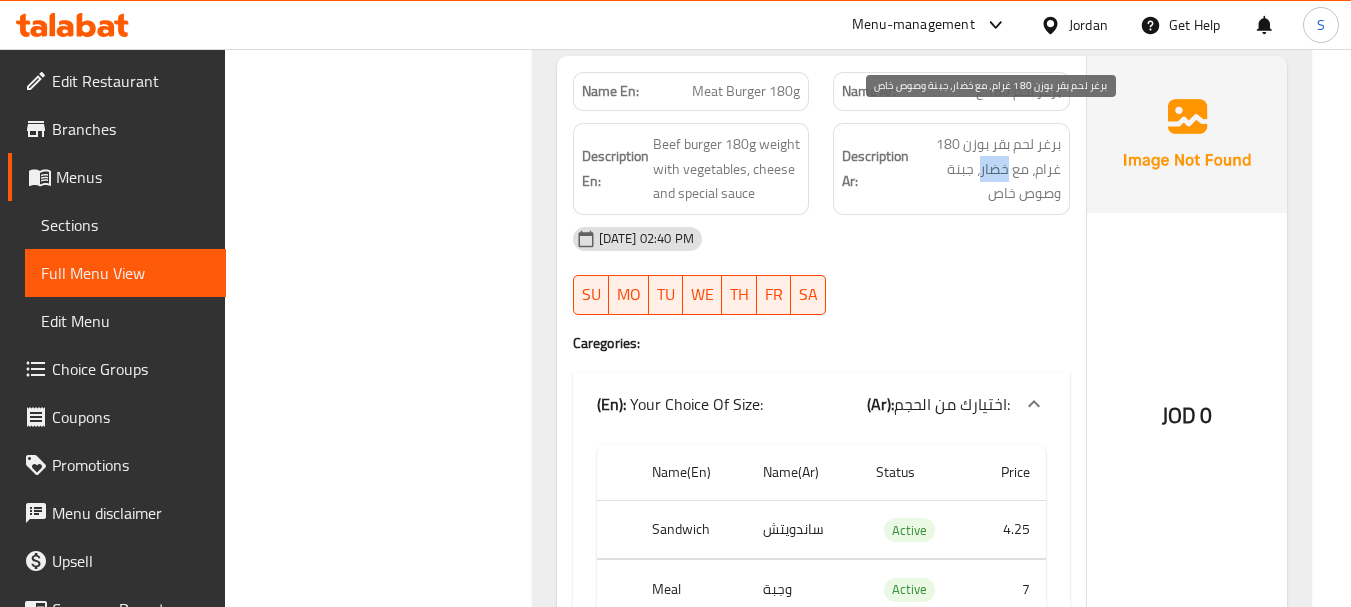 click on "برغر لحم بقر بوزن 180 غرام، مع خضار، جبنة وصوص خاص" at bounding box center (987, 169) 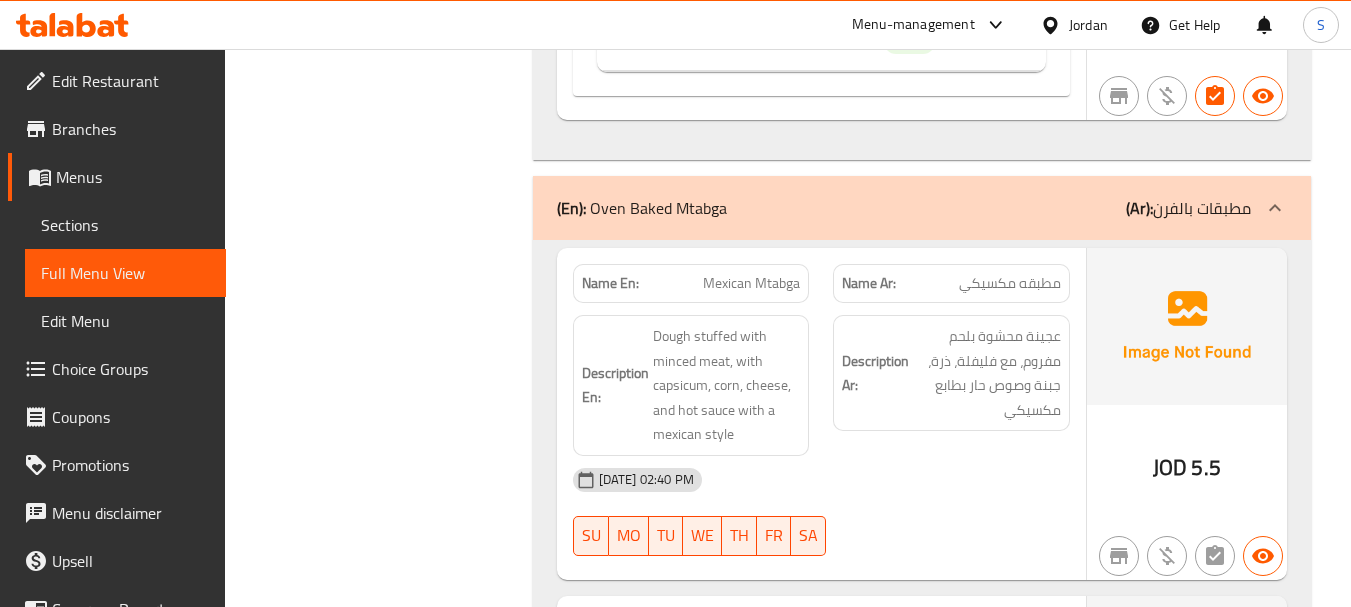 scroll, scrollTop: 10300, scrollLeft: 0, axis: vertical 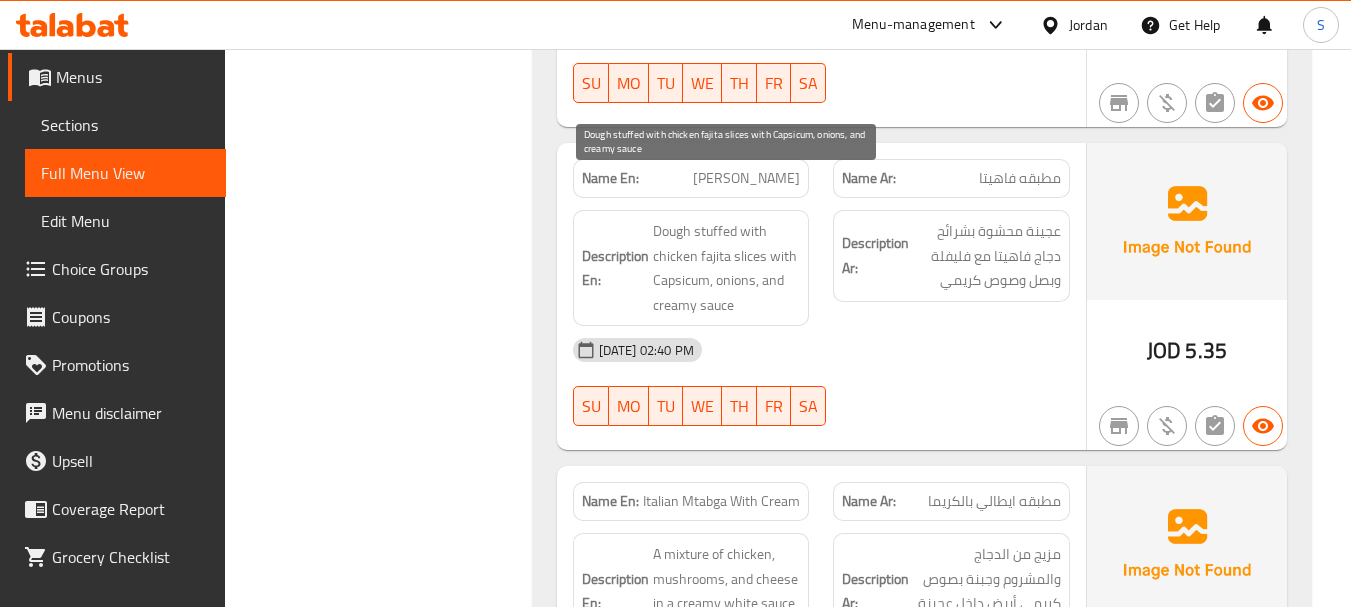 click on "Dough stuffed with chicken fajita slices with Capsicum, onions, and creamy sauce" at bounding box center (727, 268) 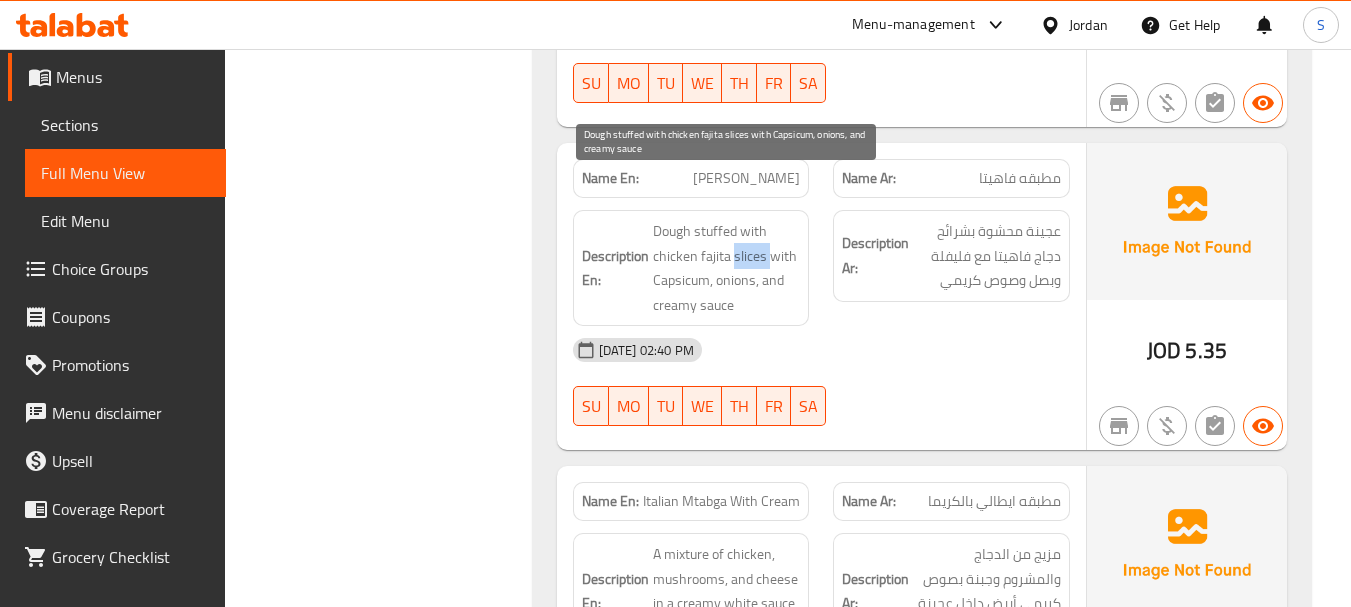 click on "Dough stuffed with chicken fajita slices with Capsicum, onions, and creamy sauce" at bounding box center (727, 268) 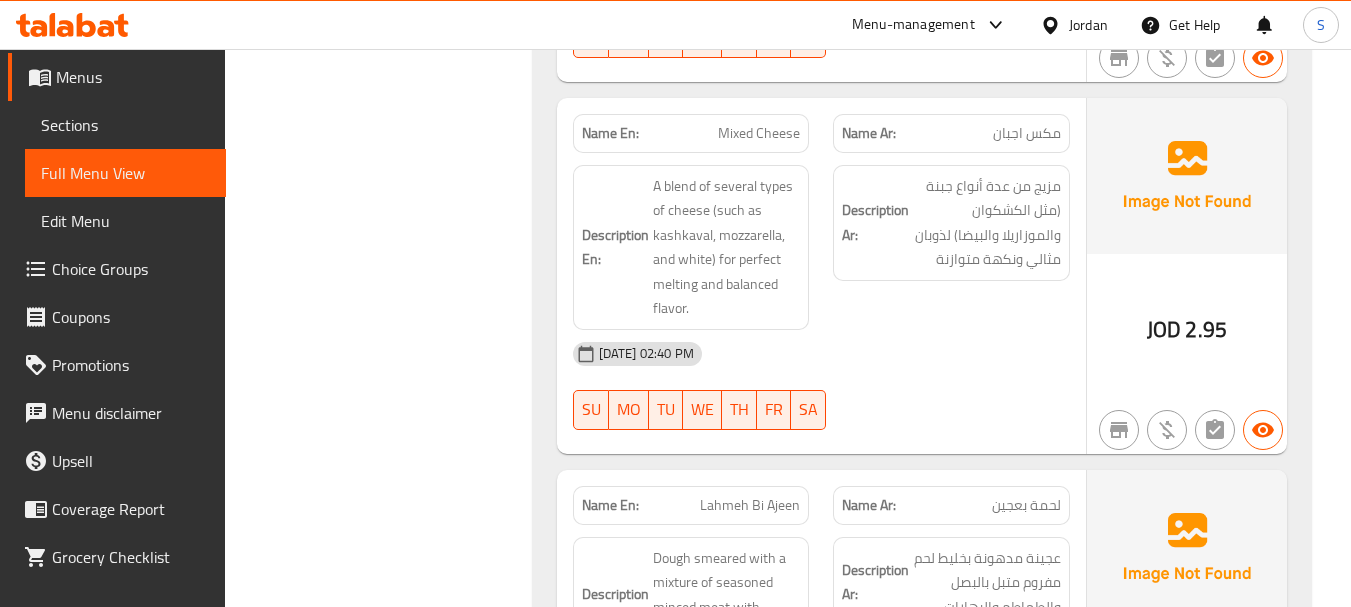scroll, scrollTop: 12700, scrollLeft: 0, axis: vertical 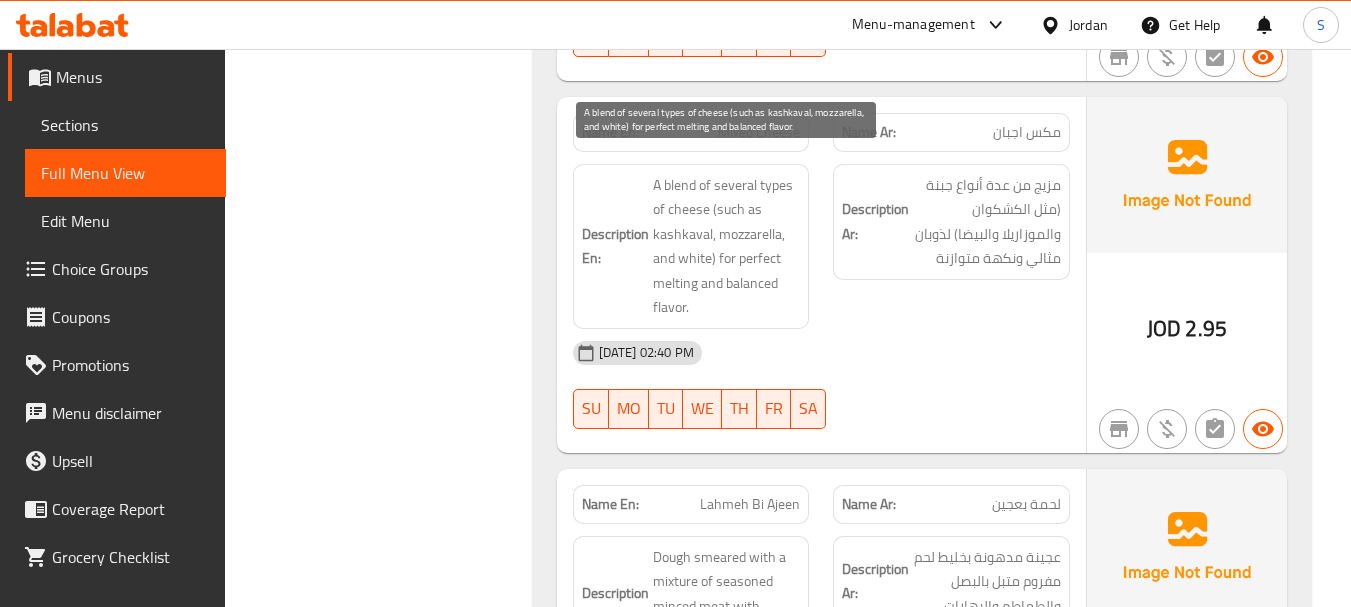 click on "A blend of several types of cheese (such as kashkaval, mozzarella, and white) for perfect melting and balanced flavor." at bounding box center (727, 246) 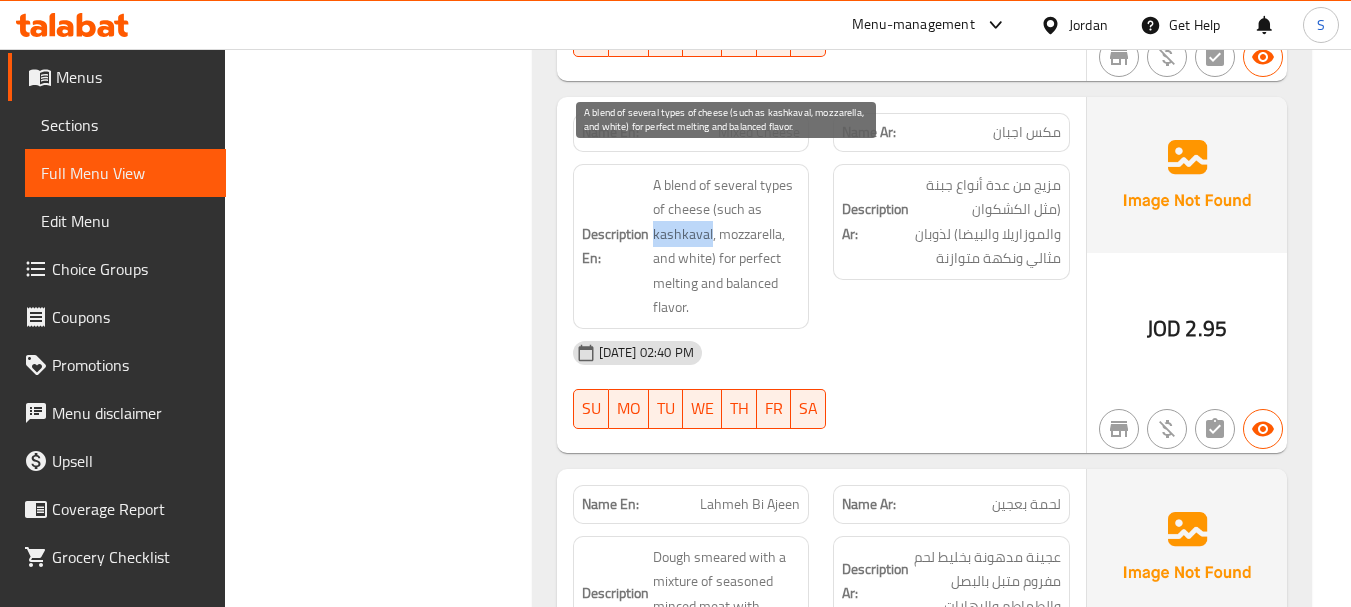 click on "A blend of several types of cheese (such as kashkaval, mozzarella, and white) for perfect melting and balanced flavor." at bounding box center [727, 246] 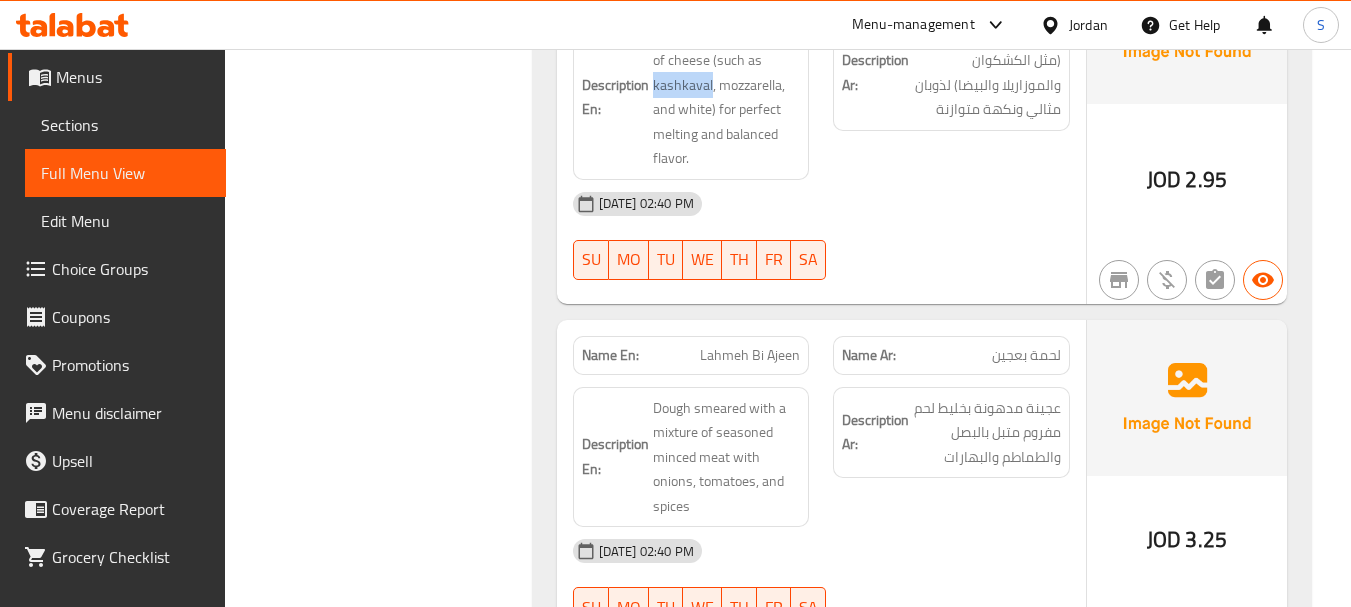 scroll, scrollTop: 13000, scrollLeft: 0, axis: vertical 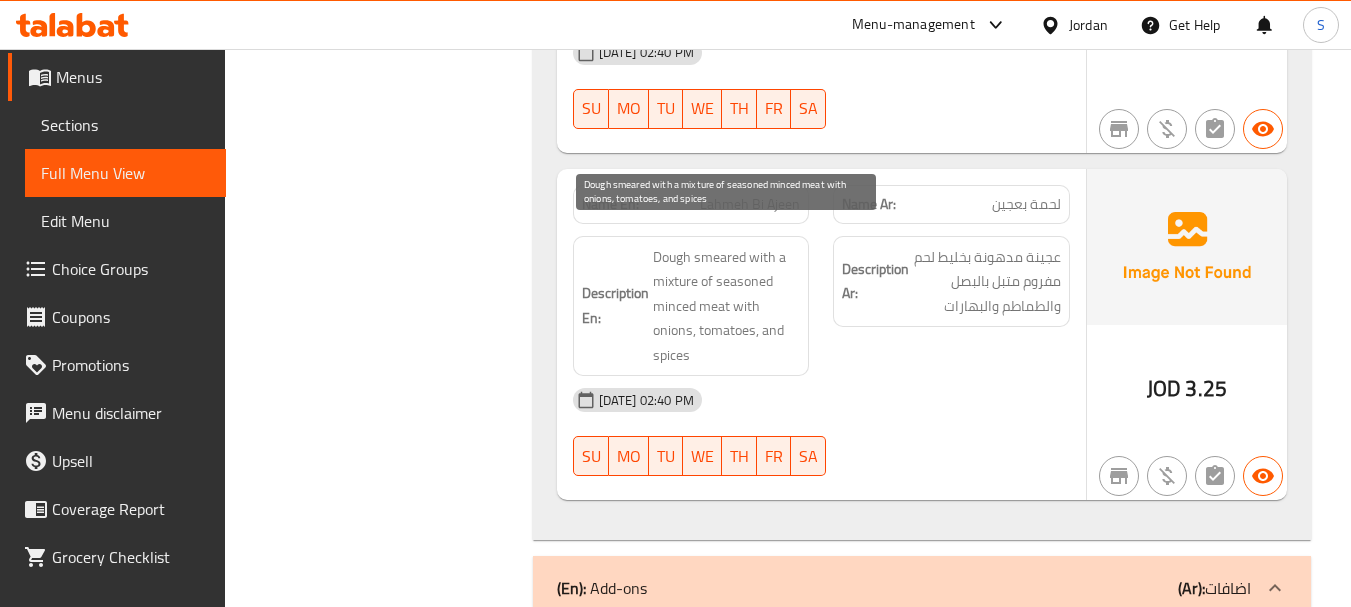 click on "Dough smeared with a mixture of seasoned minced meat with onions, tomatoes, and spices" at bounding box center [727, 306] 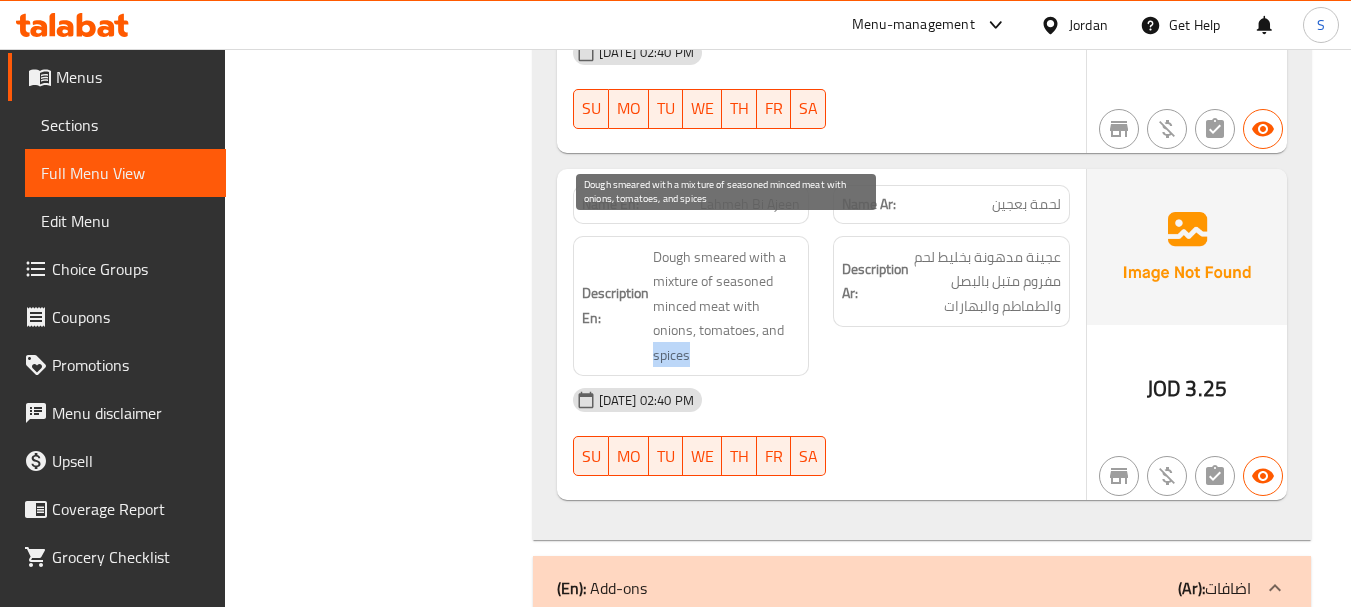 click on "Dough smeared with a mixture of seasoned minced meat with onions, tomatoes, and spices" at bounding box center [727, 306] 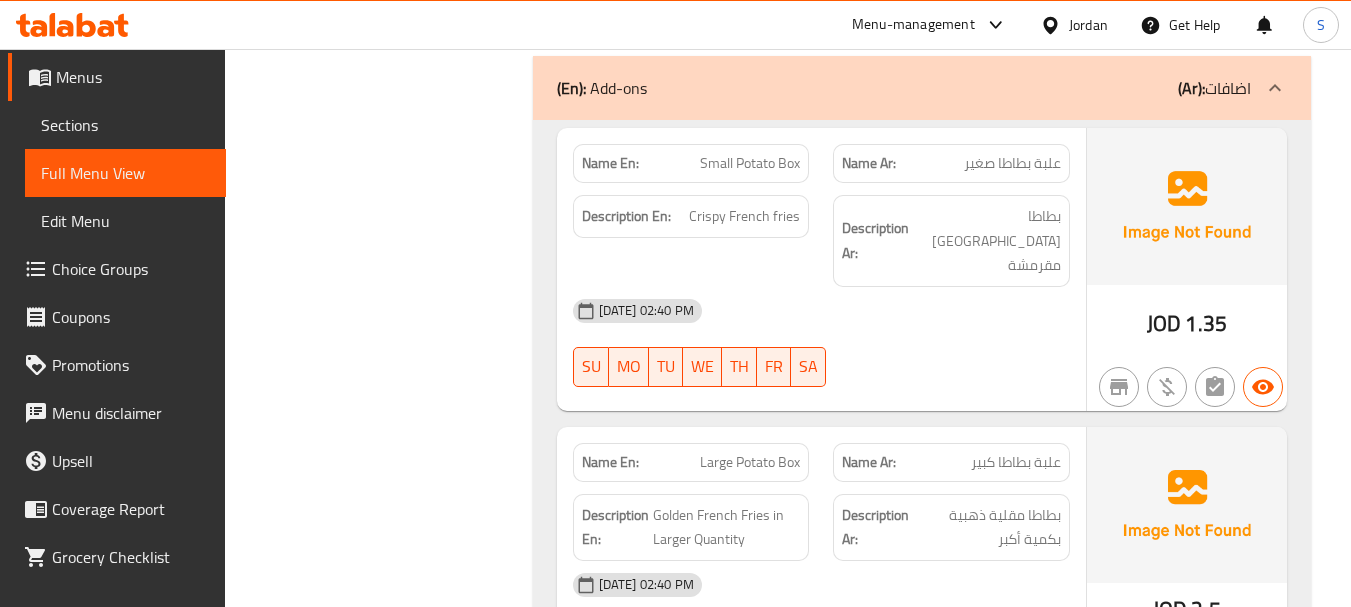 scroll, scrollTop: 13589, scrollLeft: 0, axis: vertical 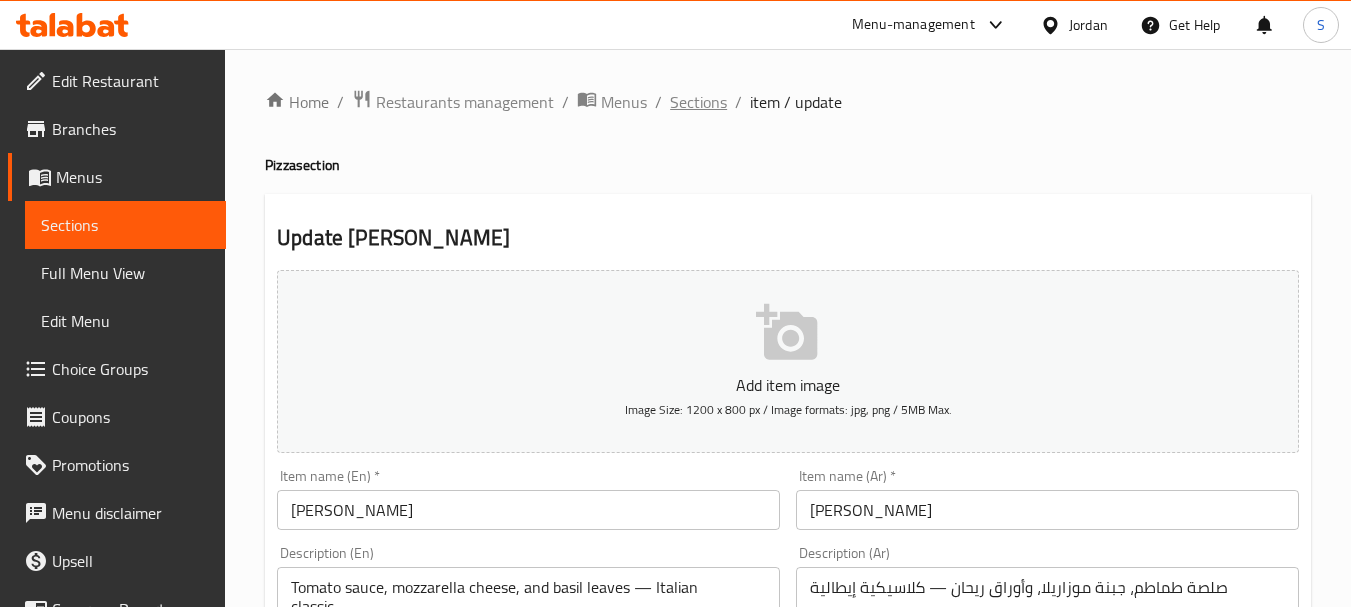 click on "Sections" at bounding box center [698, 102] 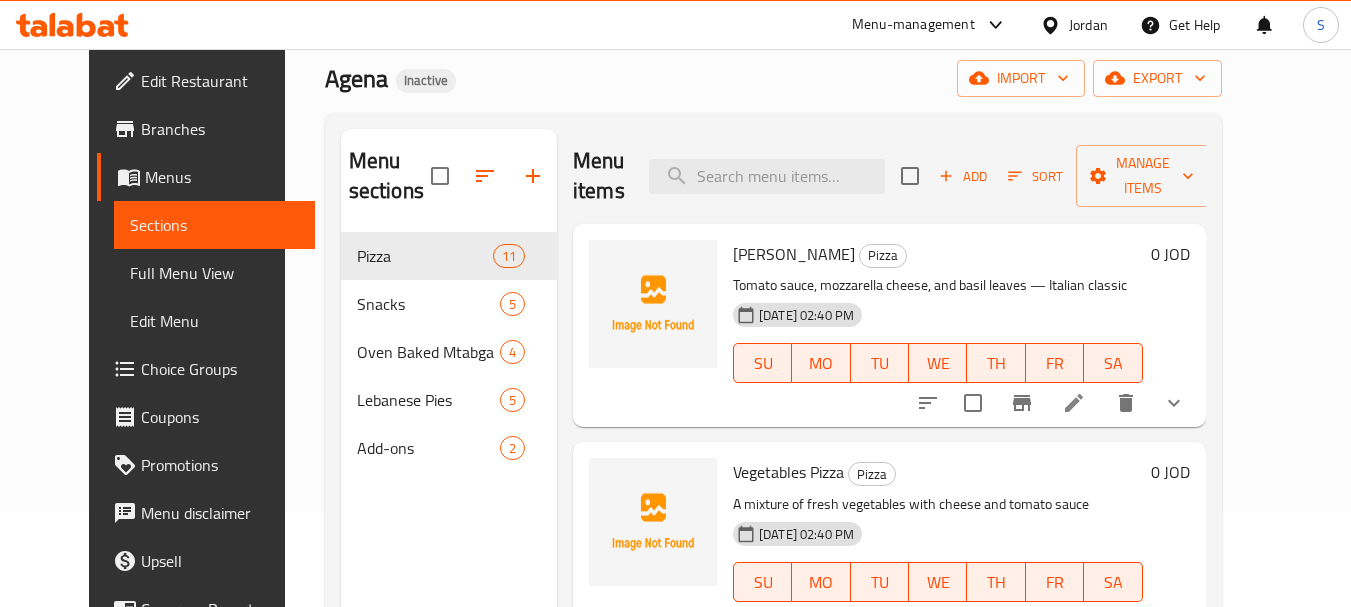 scroll, scrollTop: 100, scrollLeft: 0, axis: vertical 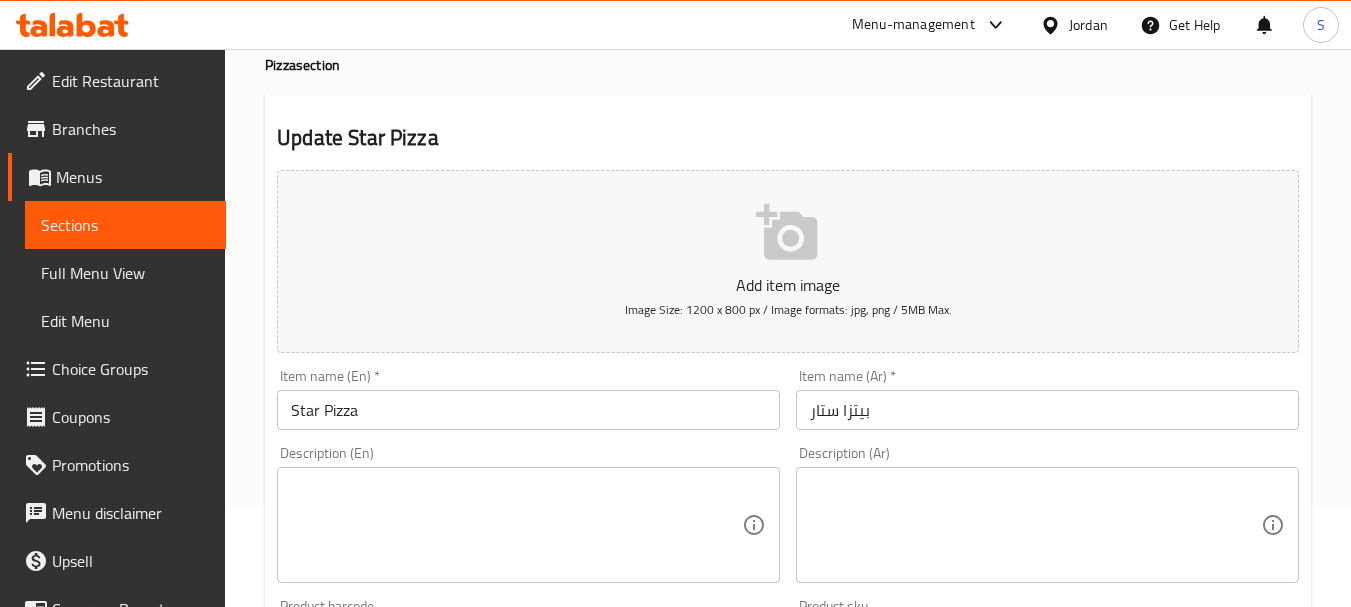 click on "Star Pizza" at bounding box center [528, 410] 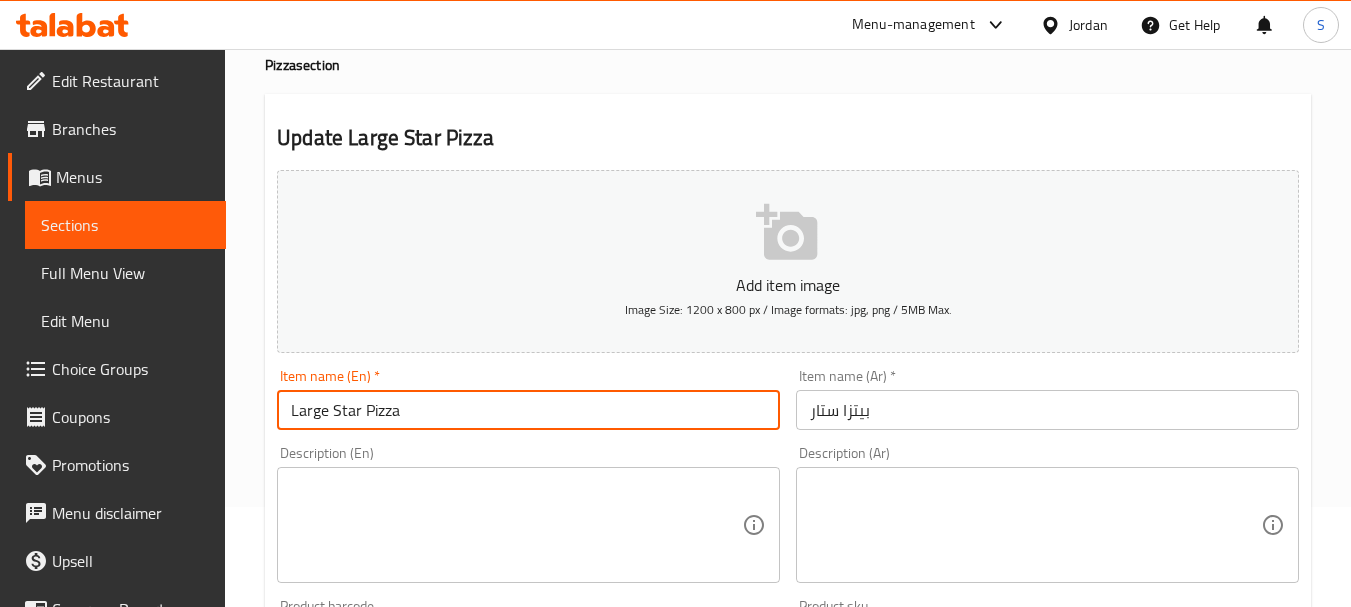 type on "Large Star Pizza" 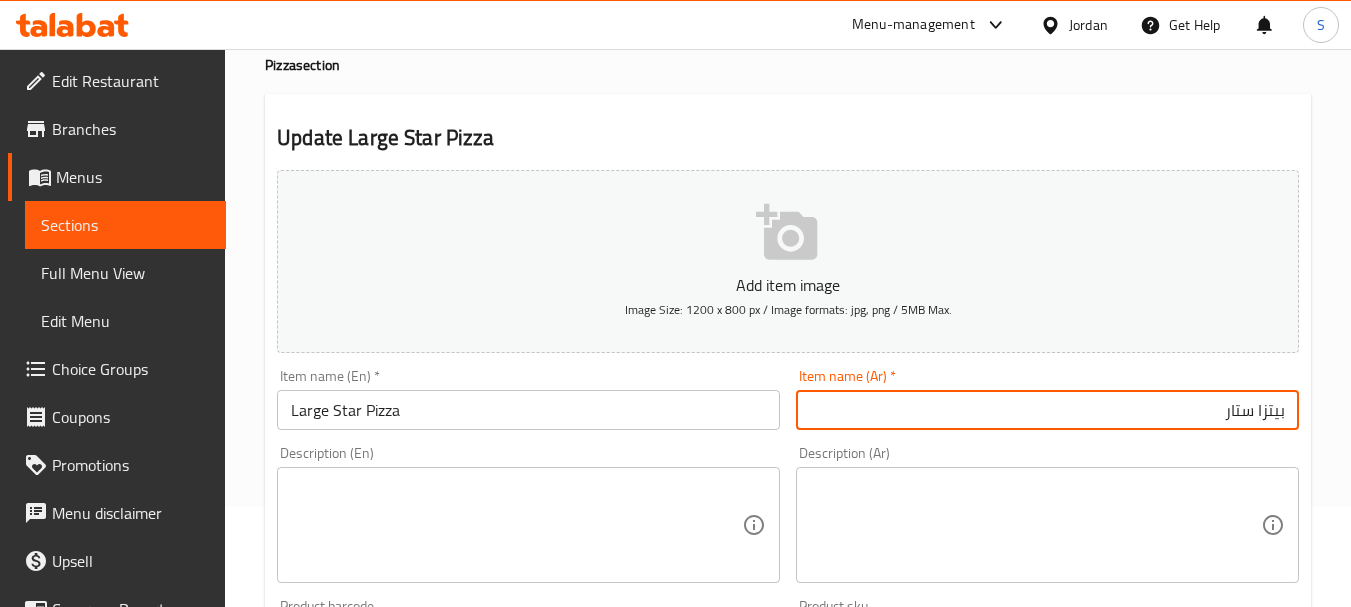click on "بيتزا ستار" at bounding box center (1047, 410) 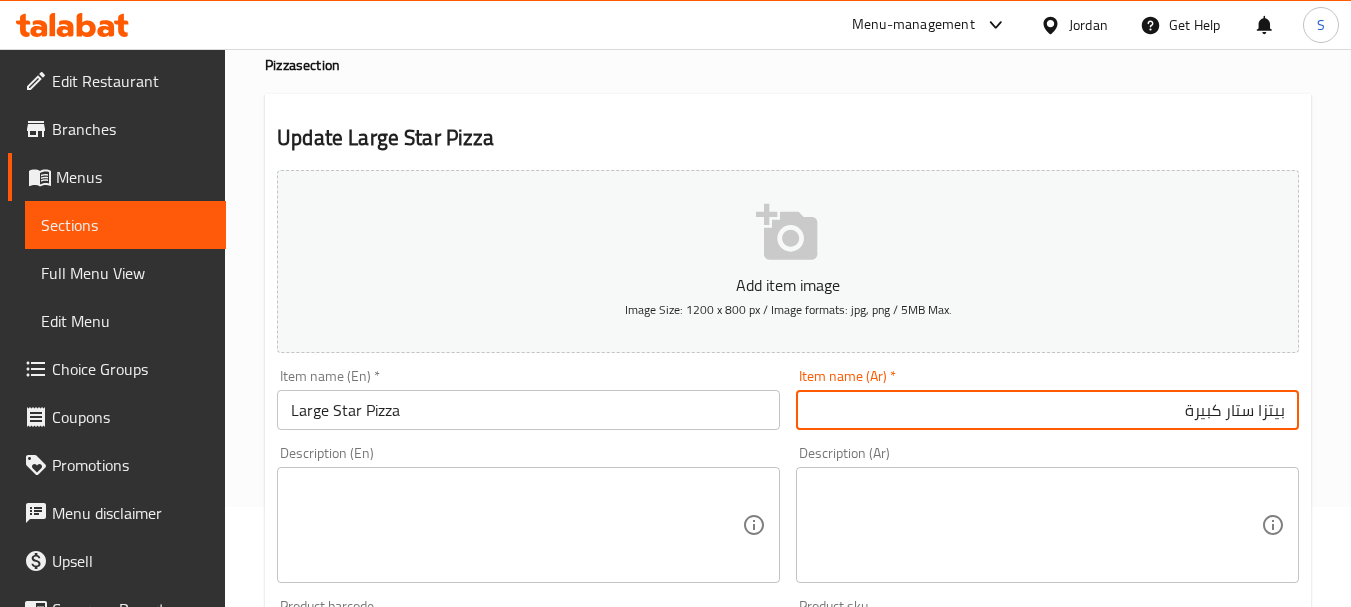 type on "بيتزا ستار كبيرة" 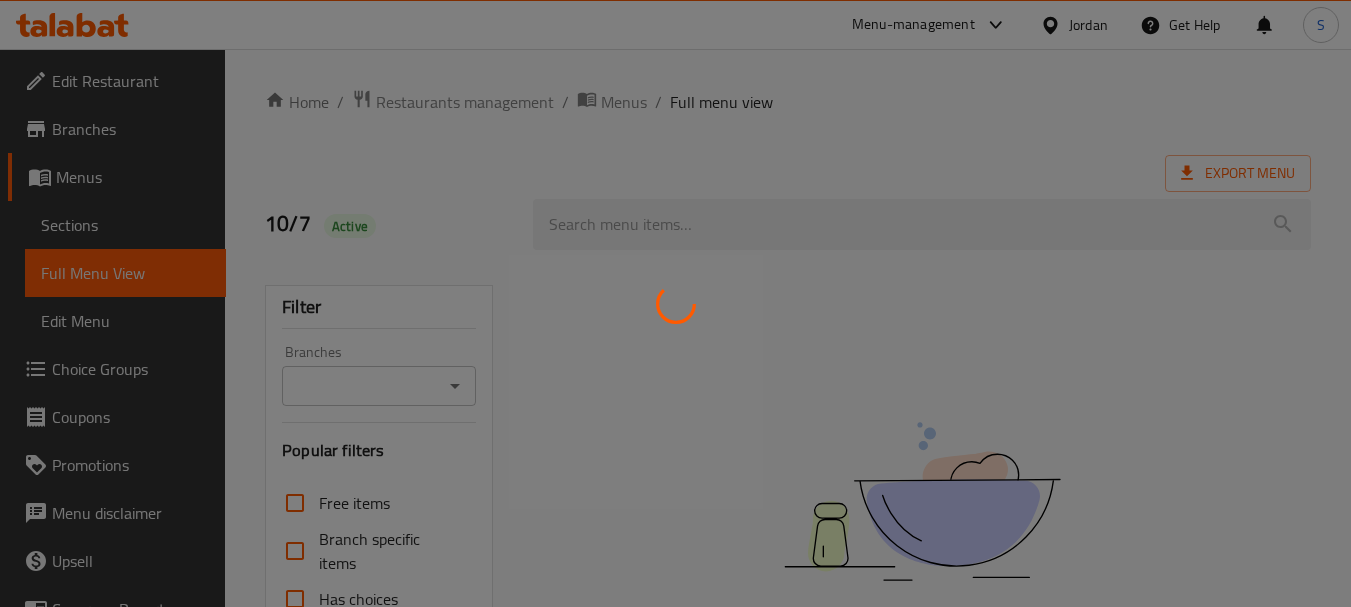 scroll, scrollTop: 0, scrollLeft: 0, axis: both 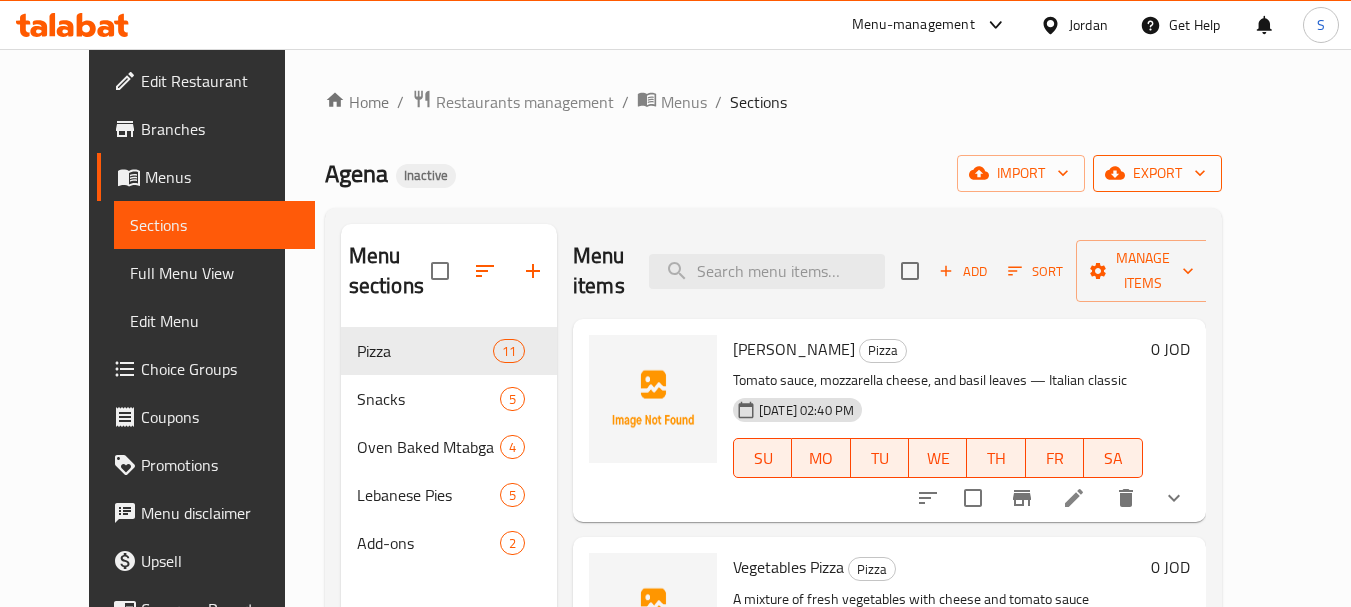 click on "export" at bounding box center [1157, 173] 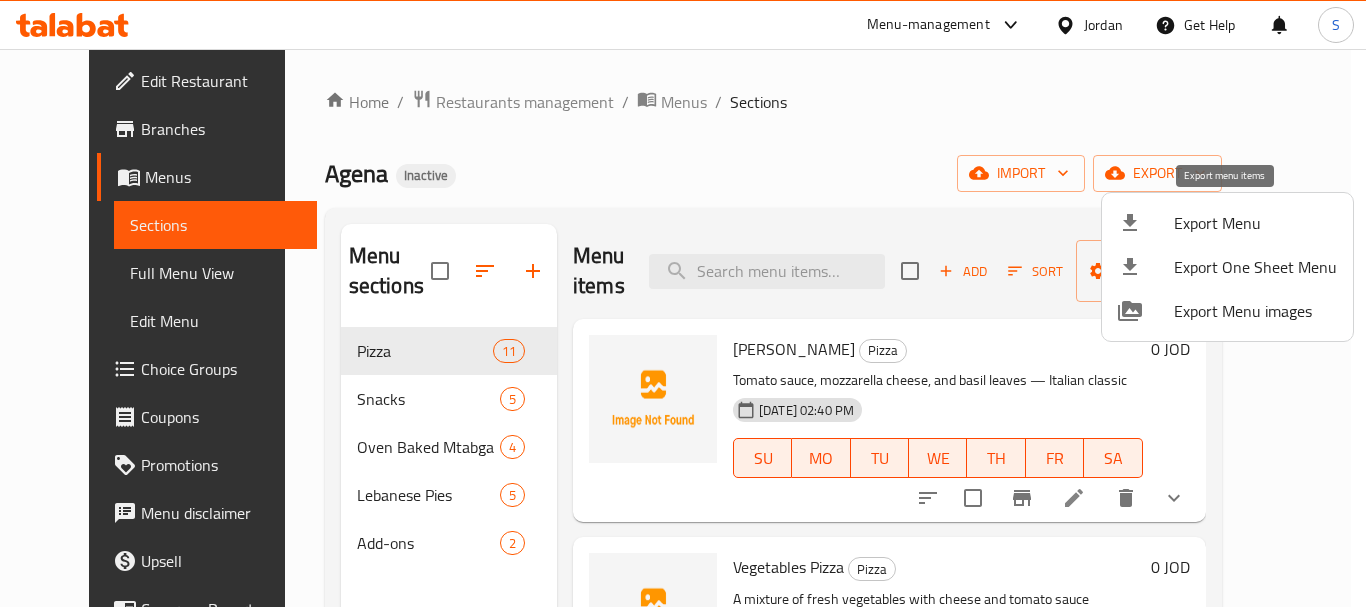 click on "Export Menu" at bounding box center [1255, 223] 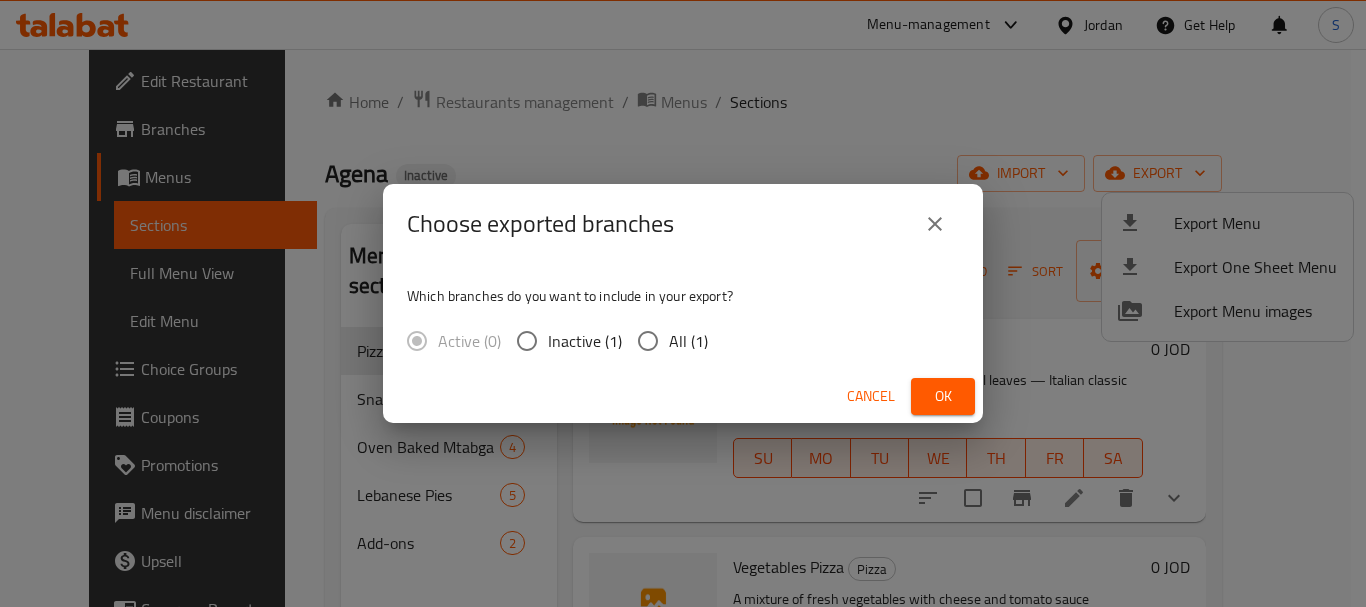 click on "All (1)" at bounding box center [688, 341] 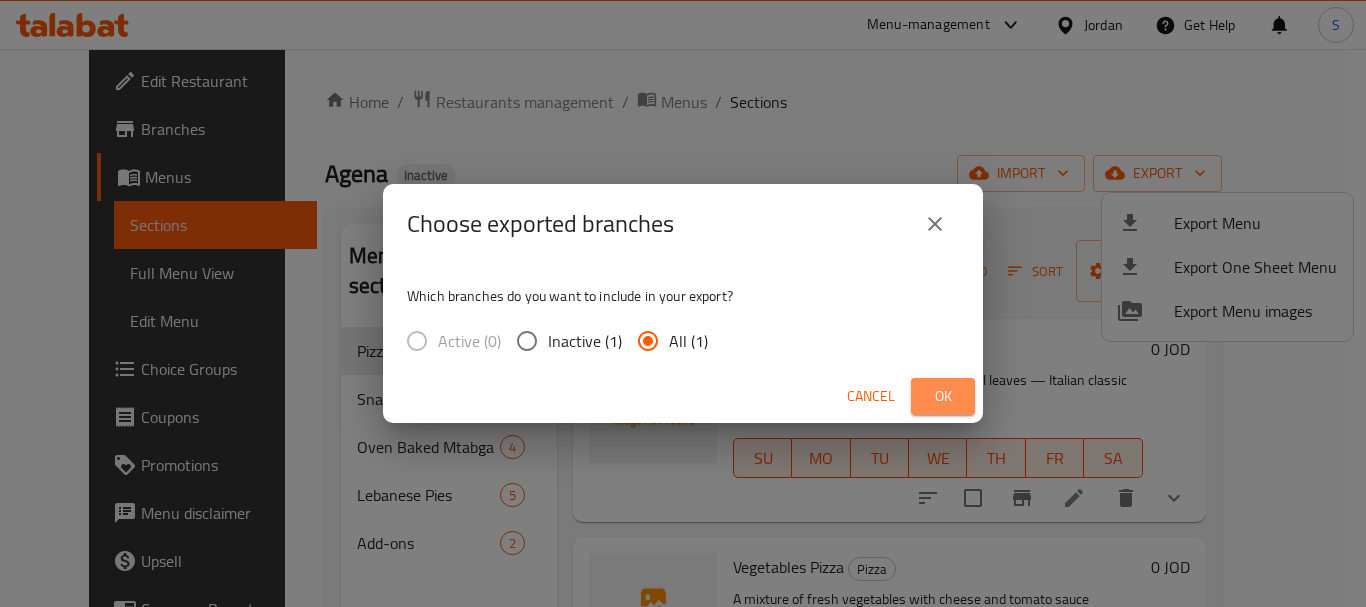 click on "Ok" at bounding box center [943, 396] 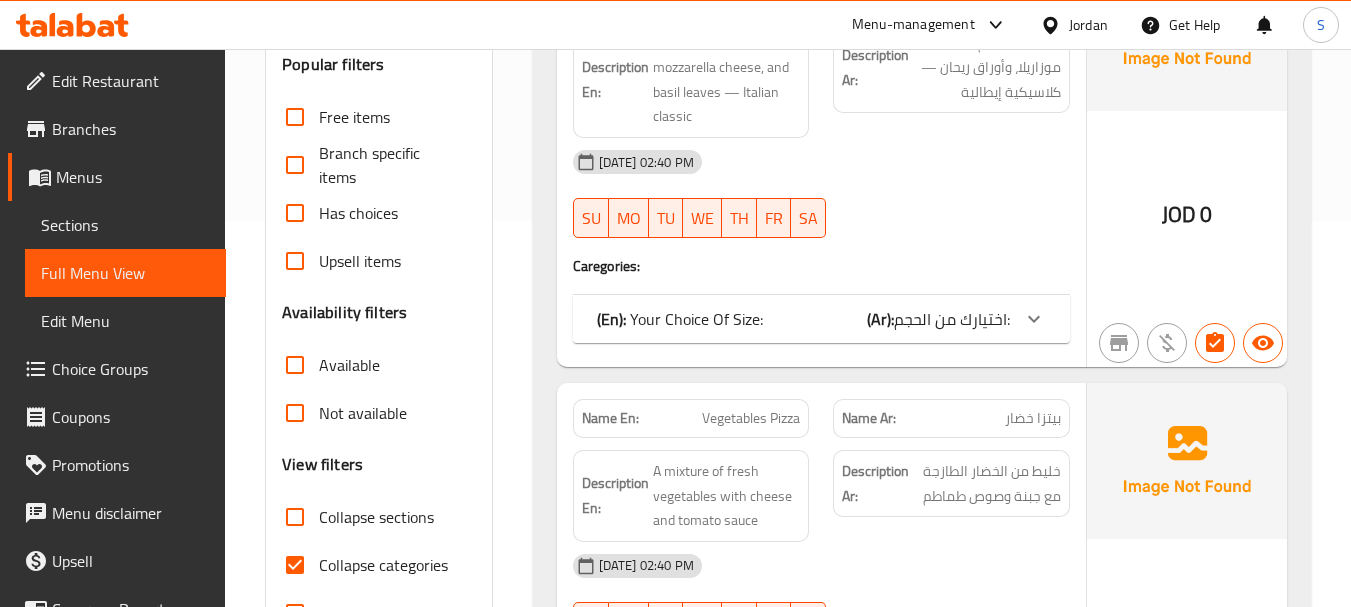 scroll, scrollTop: 500, scrollLeft: 0, axis: vertical 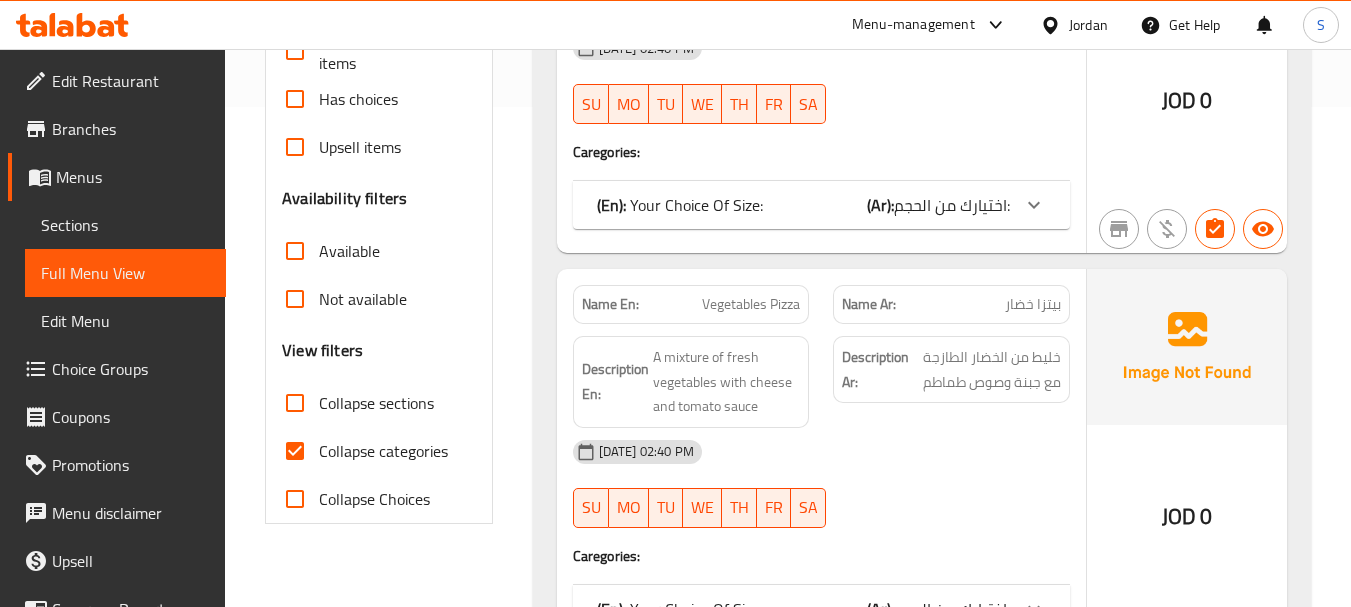 drag, startPoint x: 308, startPoint y: 456, endPoint x: 732, endPoint y: 357, distance: 435.40442 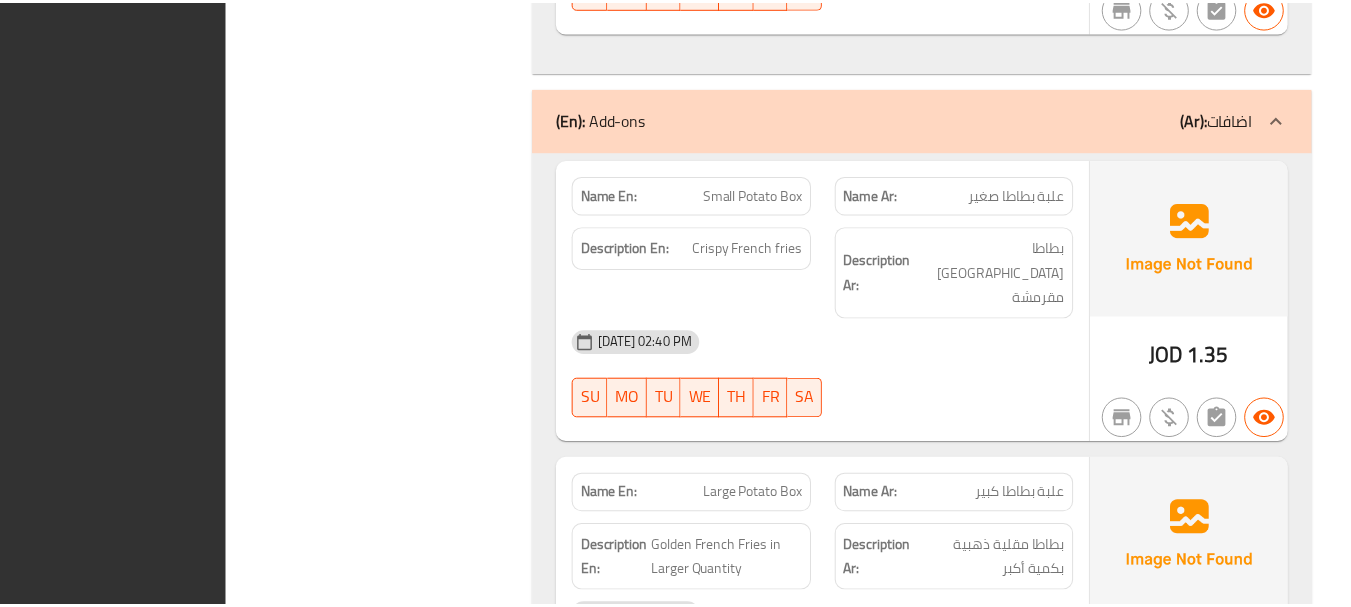 scroll, scrollTop: 13442, scrollLeft: 0, axis: vertical 